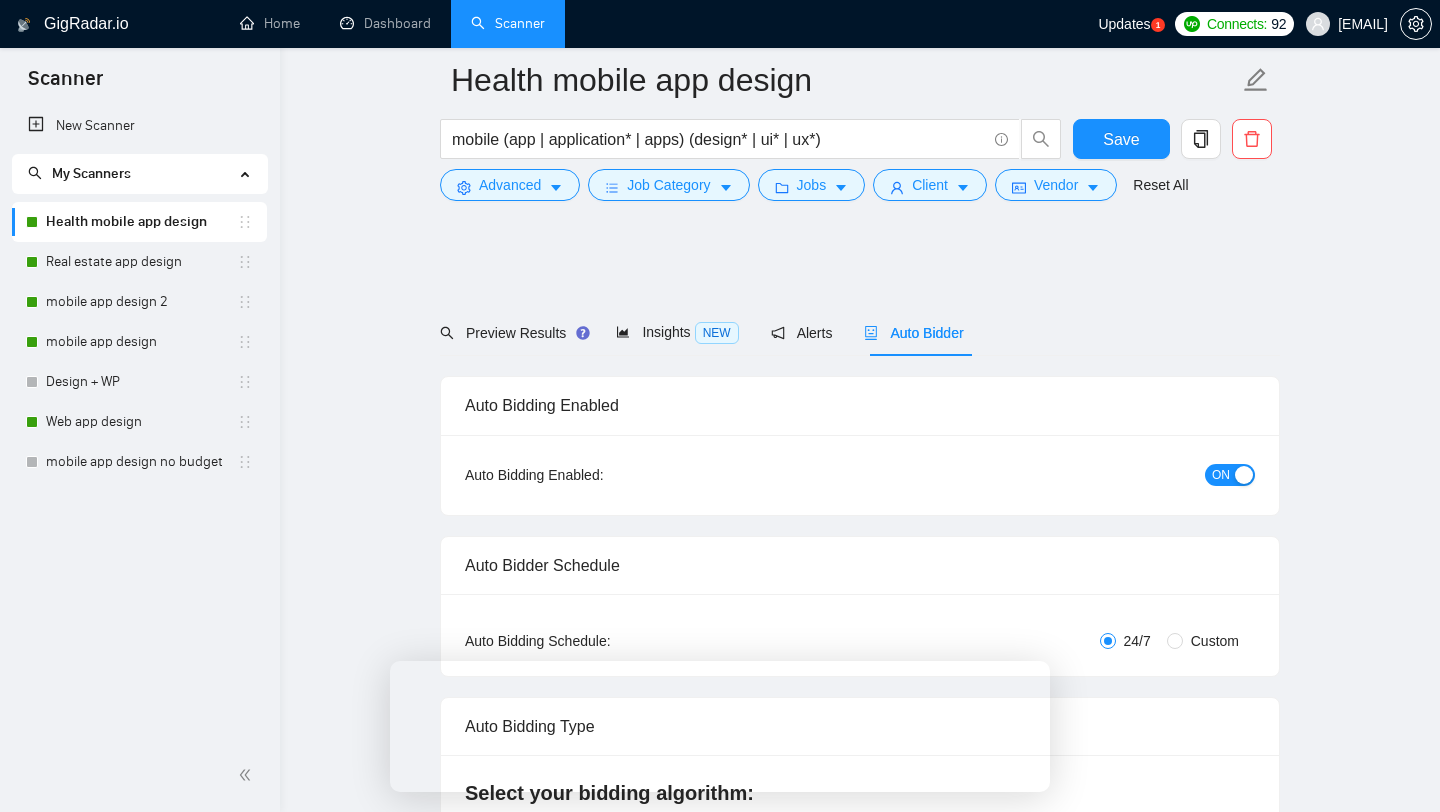 scroll, scrollTop: 956, scrollLeft: 0, axis: vertical 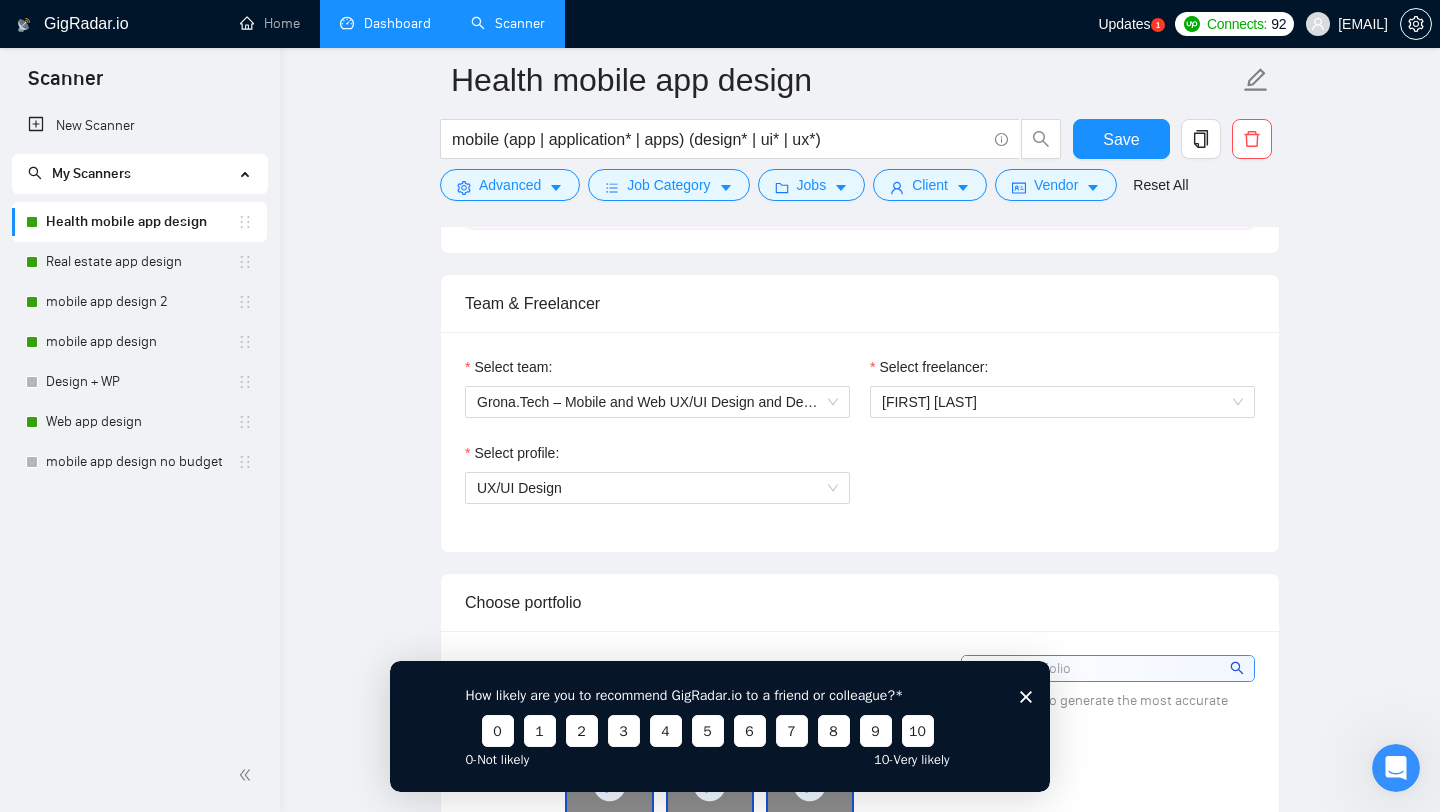click on "Dashboard" at bounding box center (385, 23) 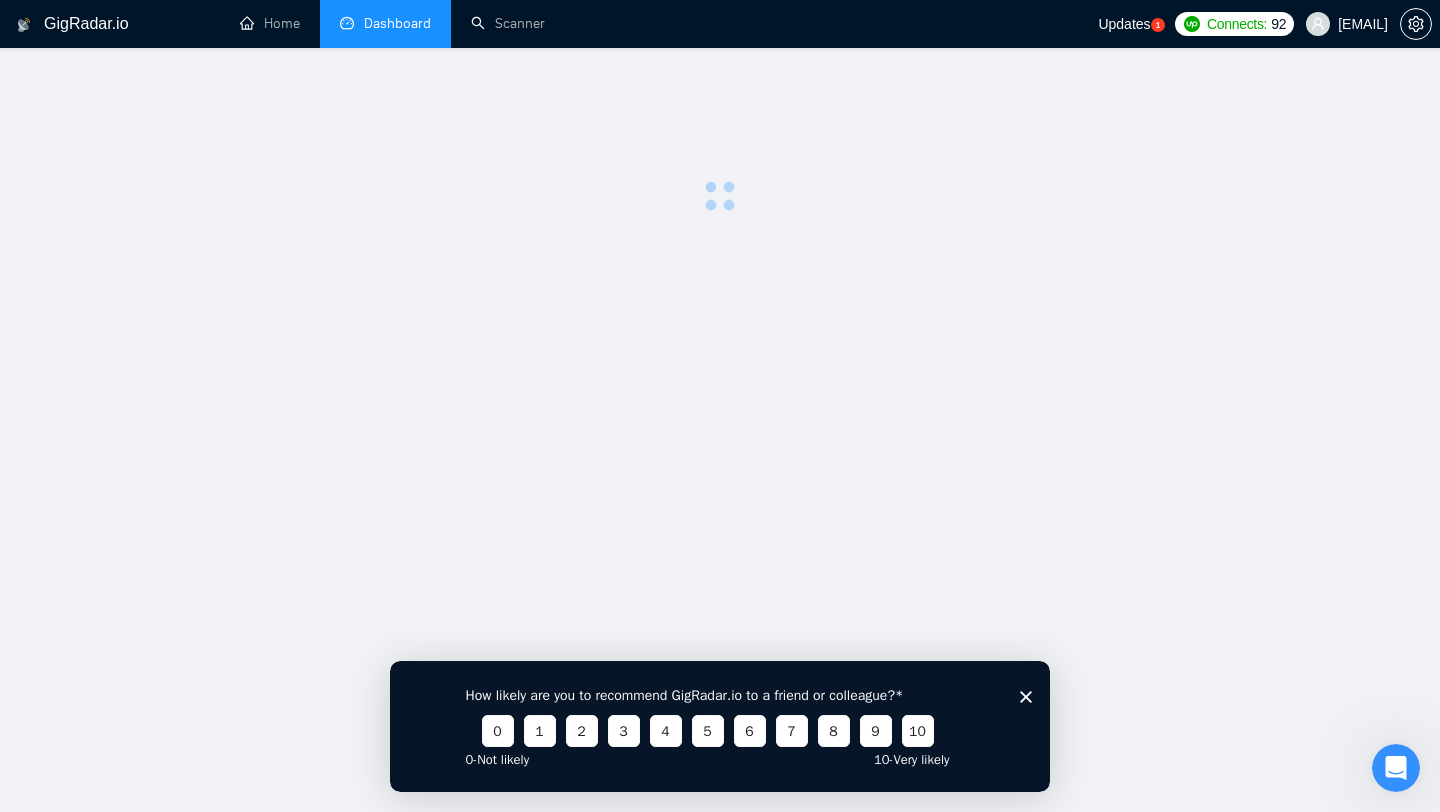 scroll, scrollTop: 0, scrollLeft: 0, axis: both 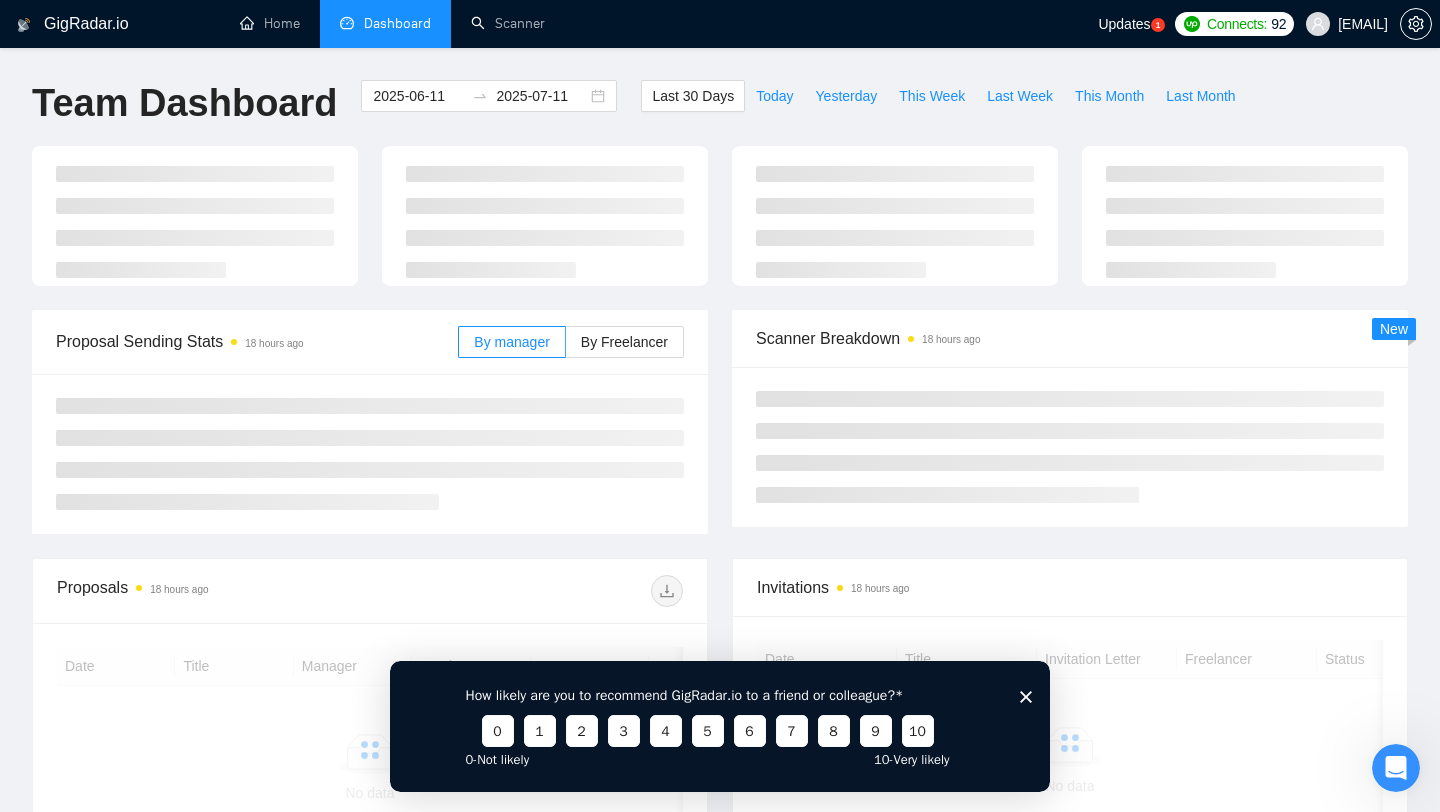 click 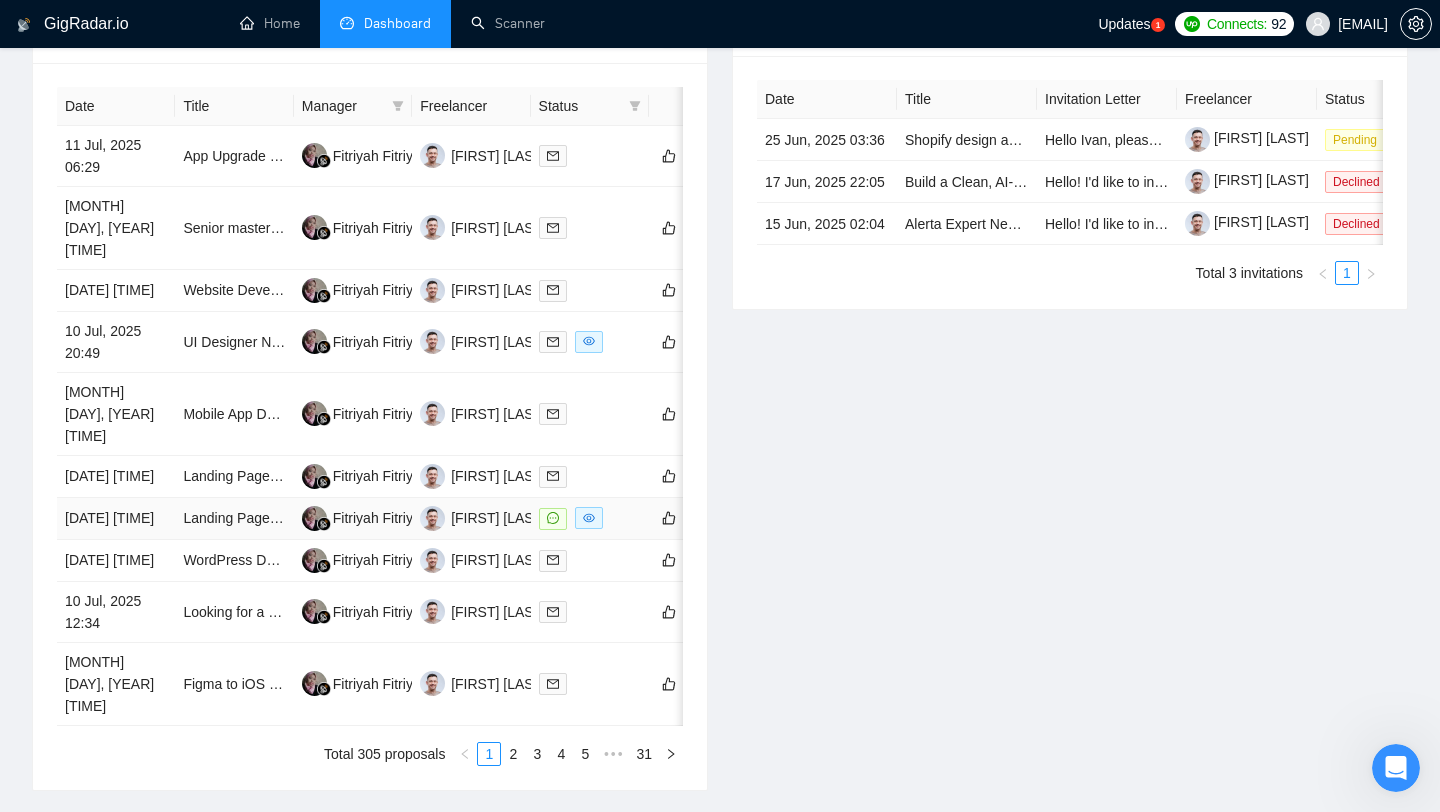 scroll, scrollTop: 820, scrollLeft: 0, axis: vertical 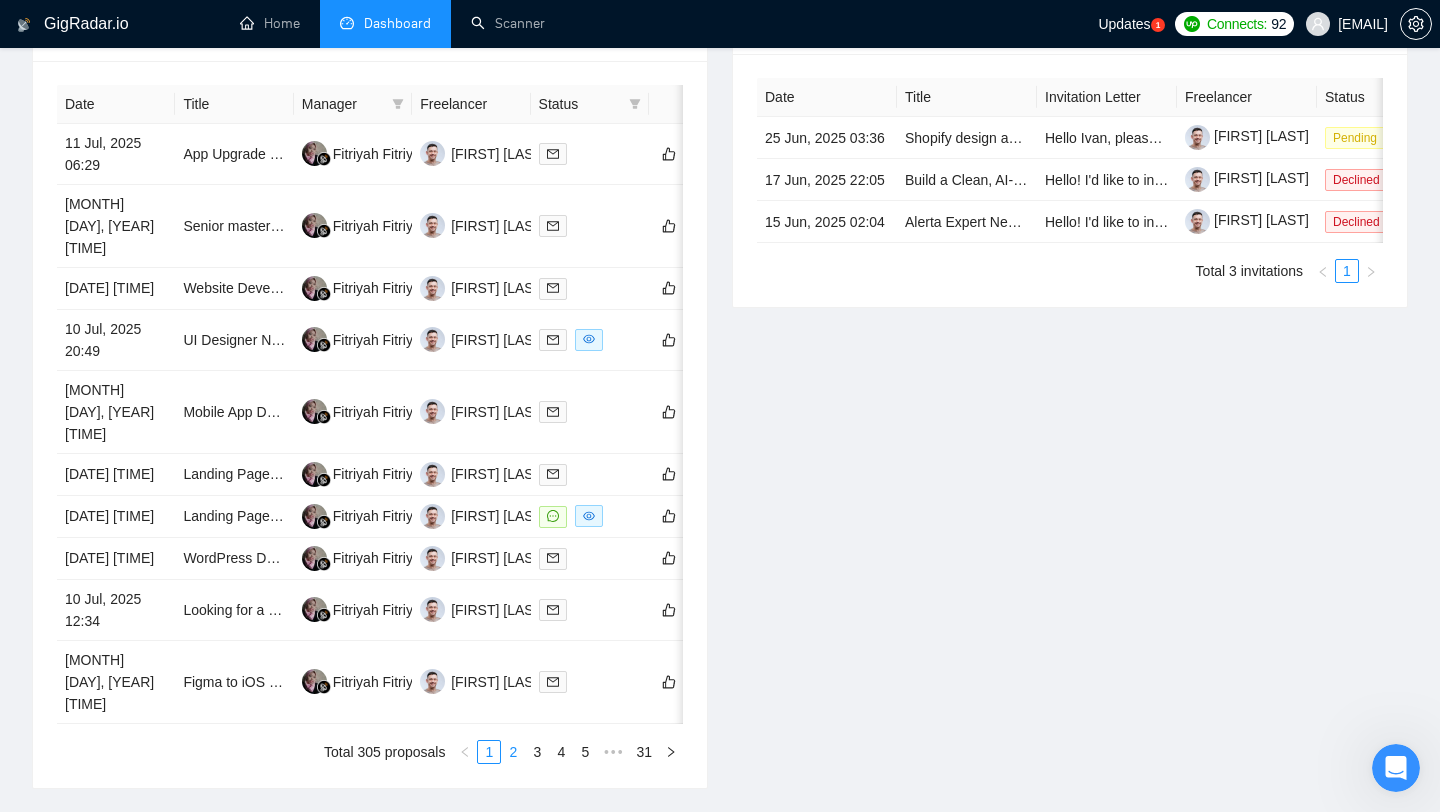 click on "2" at bounding box center [513, 752] 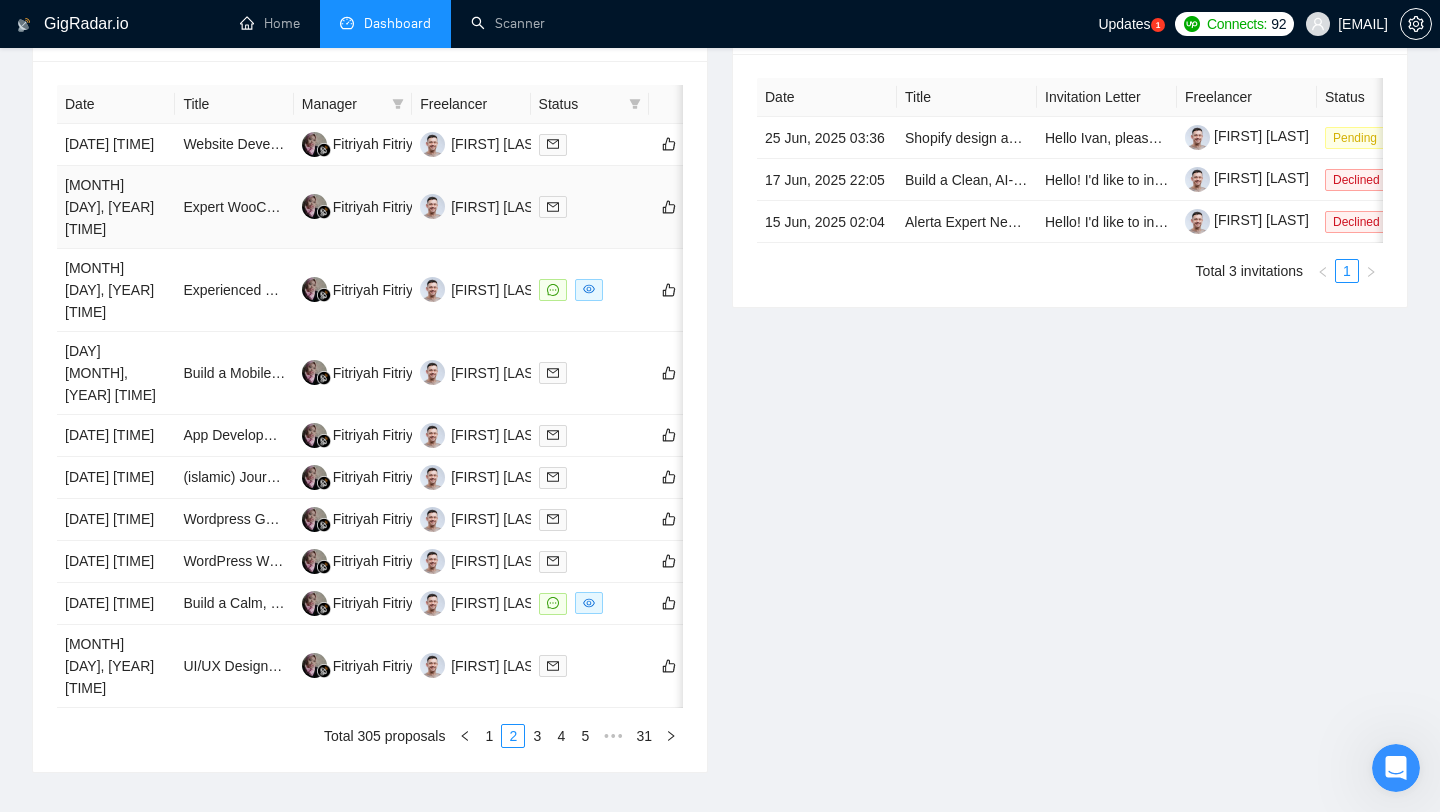 click on "Expert WooCommerce Web Designer for Luxury Beauty Brand (Chanel-Style)" at bounding box center [234, 207] 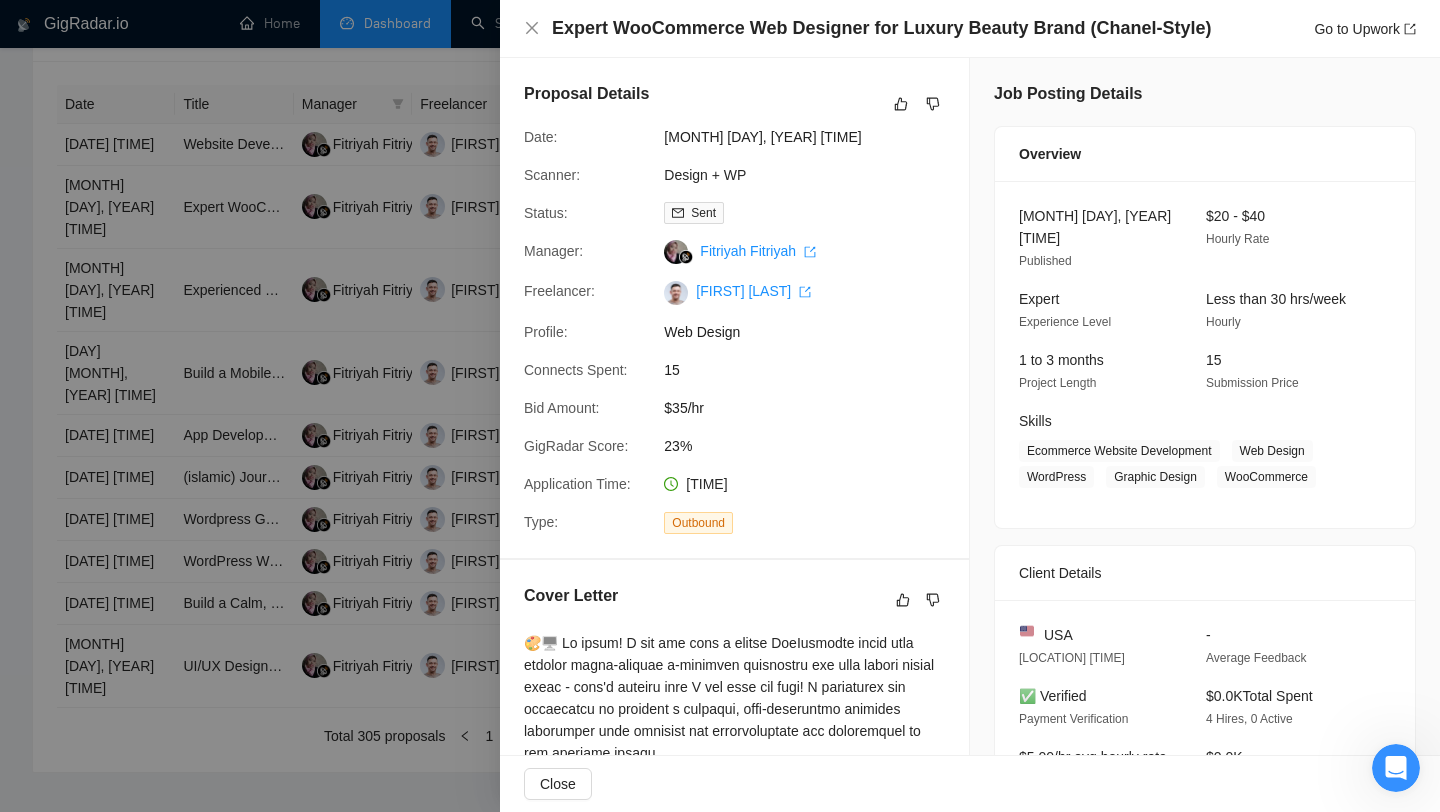 click on "Expert WooCommerce Web Designer for Luxury Beauty Brand (Chanel-Style)" at bounding box center (881, 28) 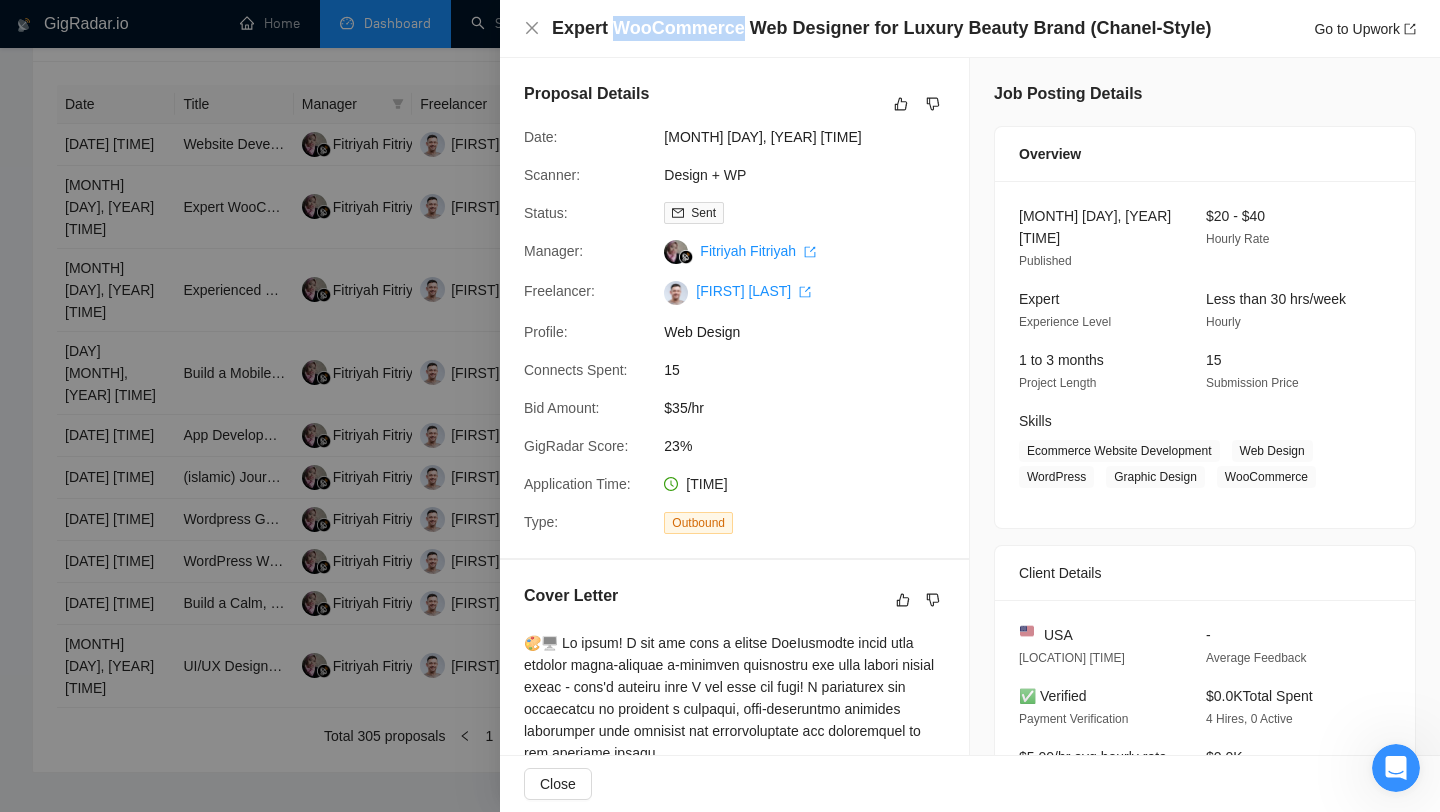 click on "Expert WooCommerce Web Designer for Luxury Beauty Brand (Chanel-Style)" at bounding box center (881, 28) 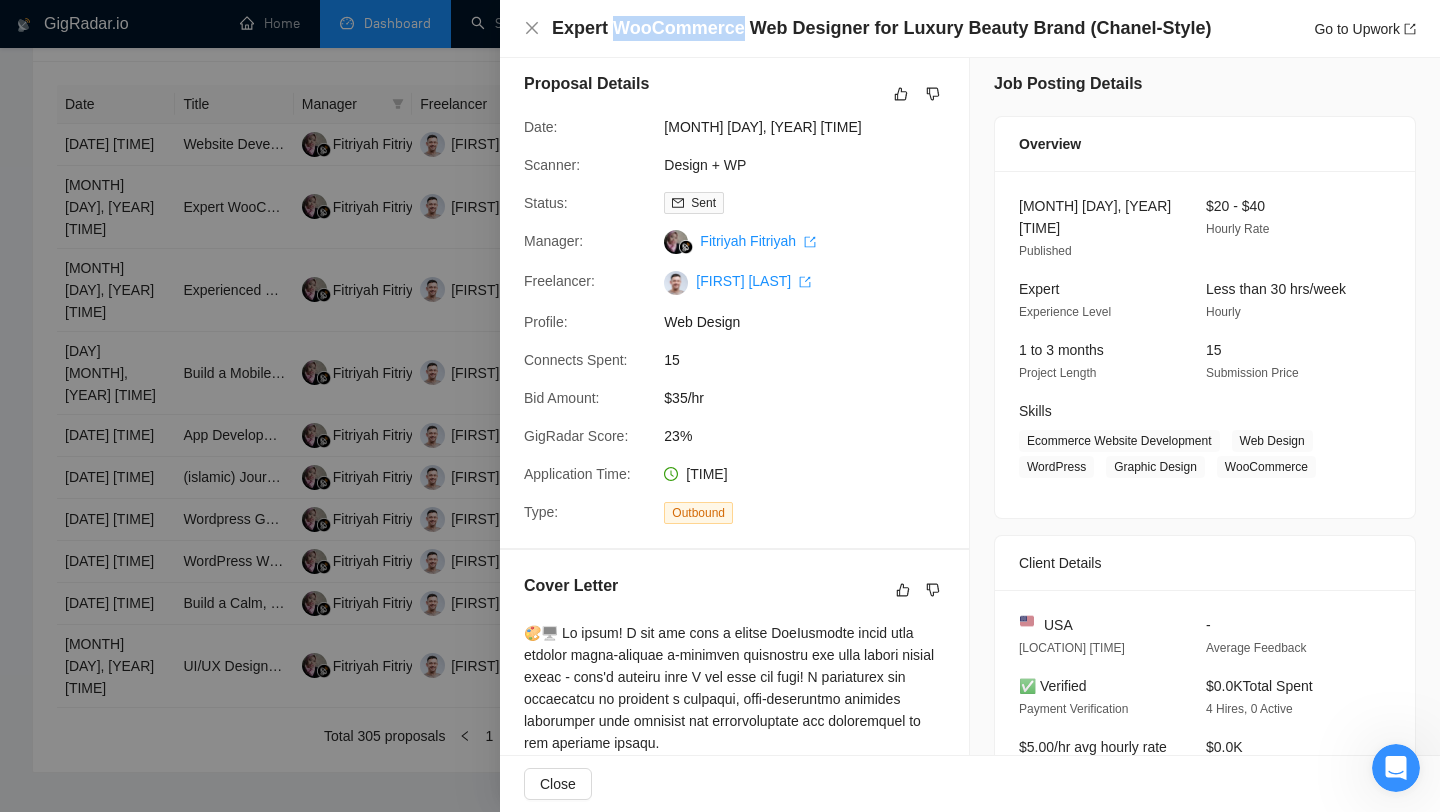 scroll, scrollTop: 0, scrollLeft: 0, axis: both 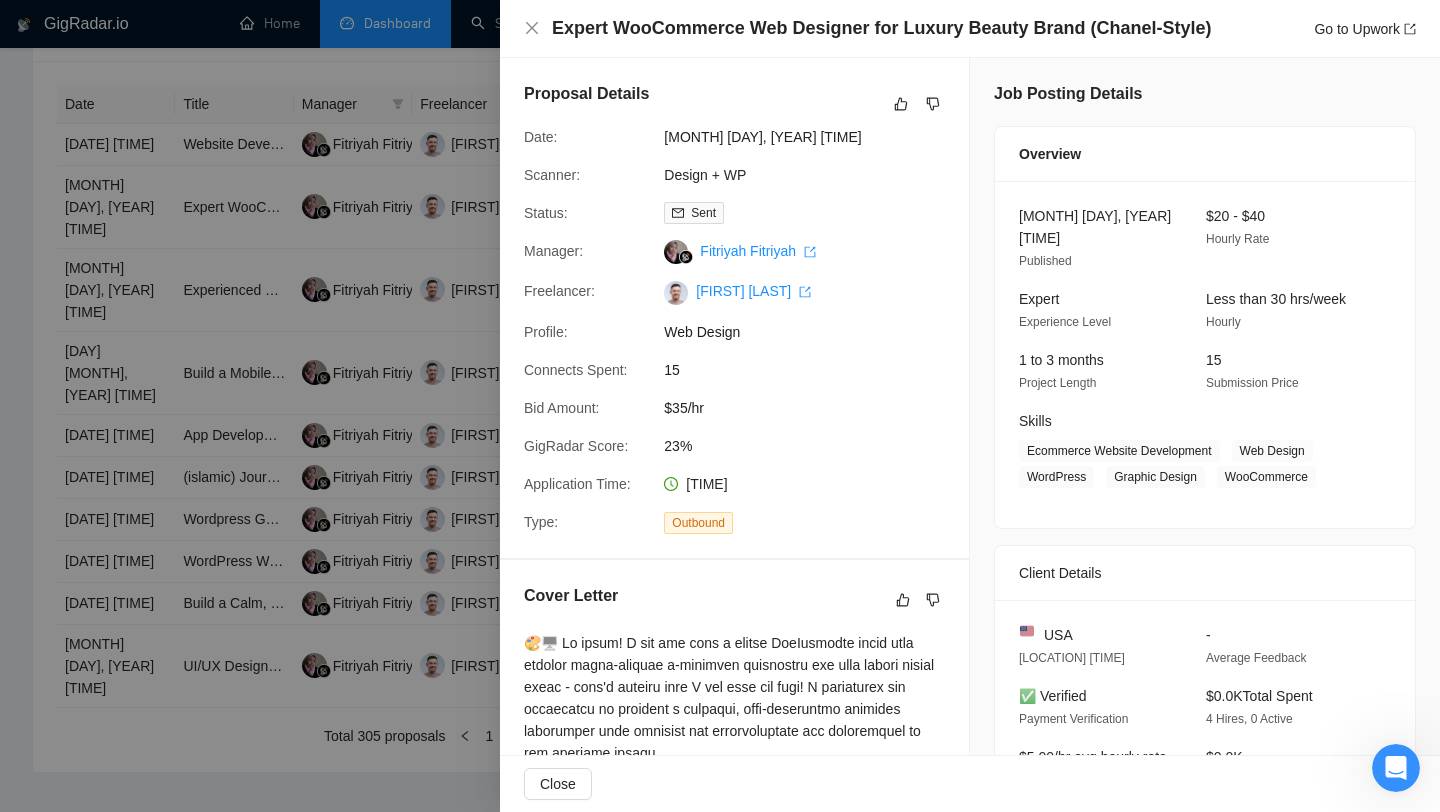 click at bounding box center (720, 406) 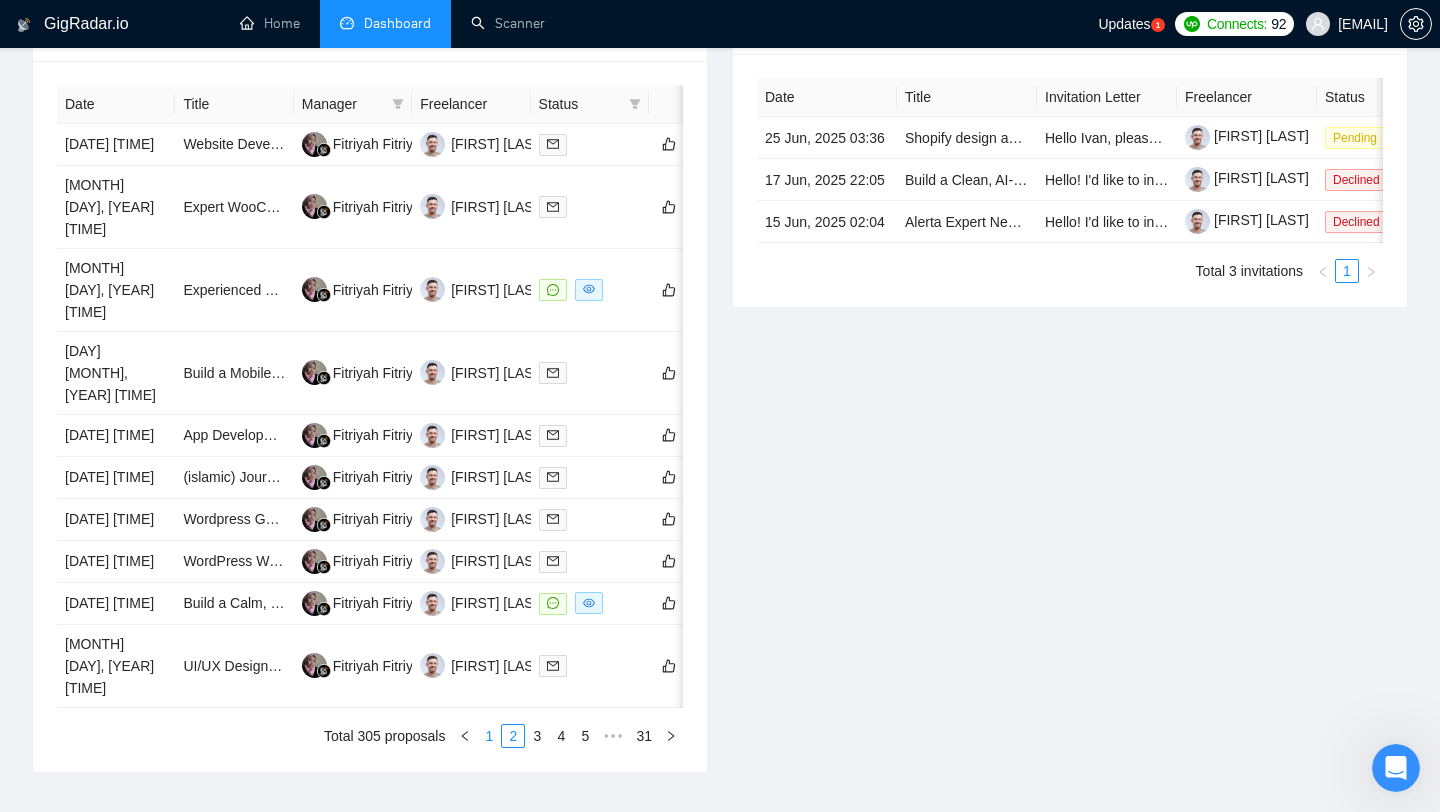 click on "1" at bounding box center (489, 736) 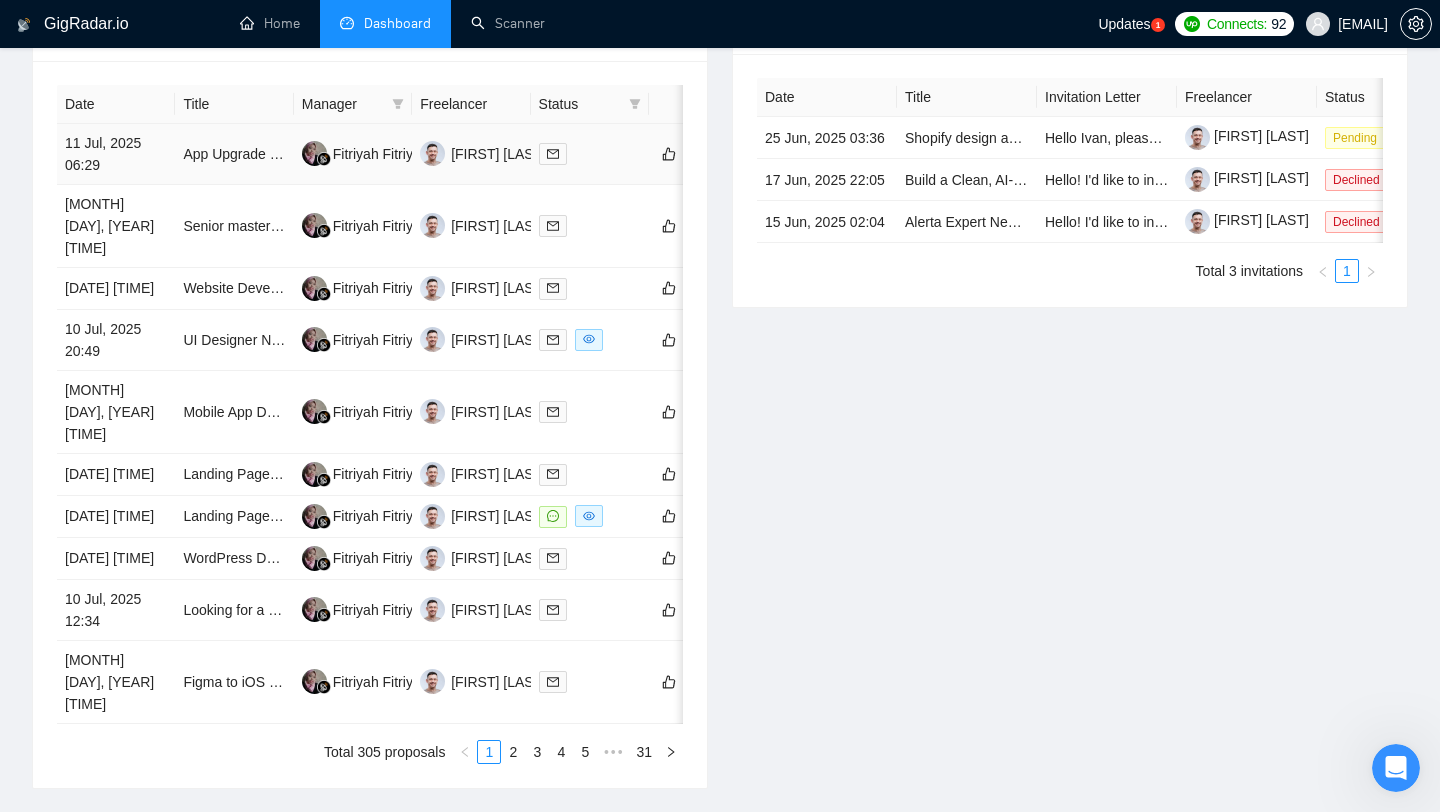 click on "App Upgrade and Feature Enhancement for Interfitai" at bounding box center [234, 154] 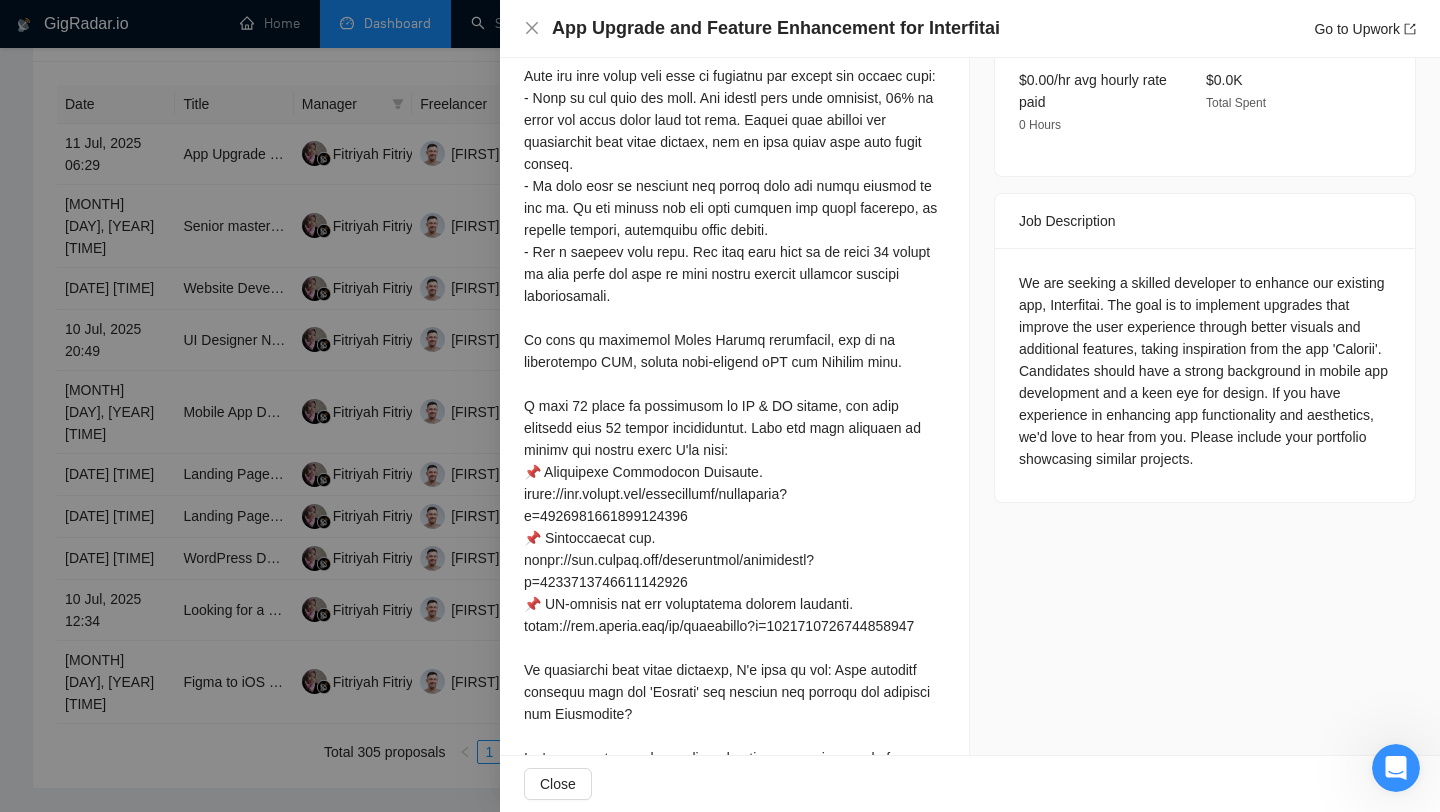 scroll, scrollTop: 707, scrollLeft: 0, axis: vertical 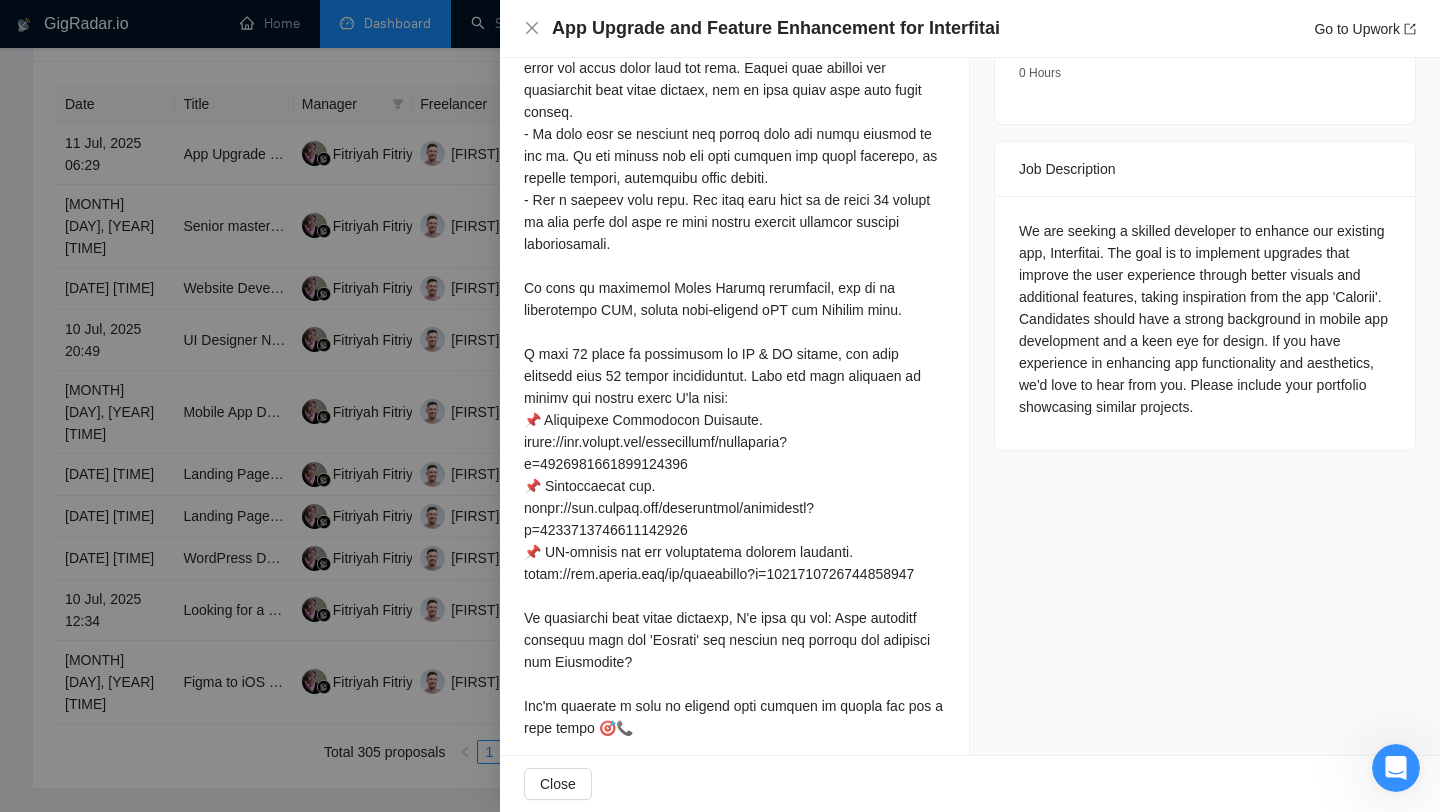 click at bounding box center (720, 406) 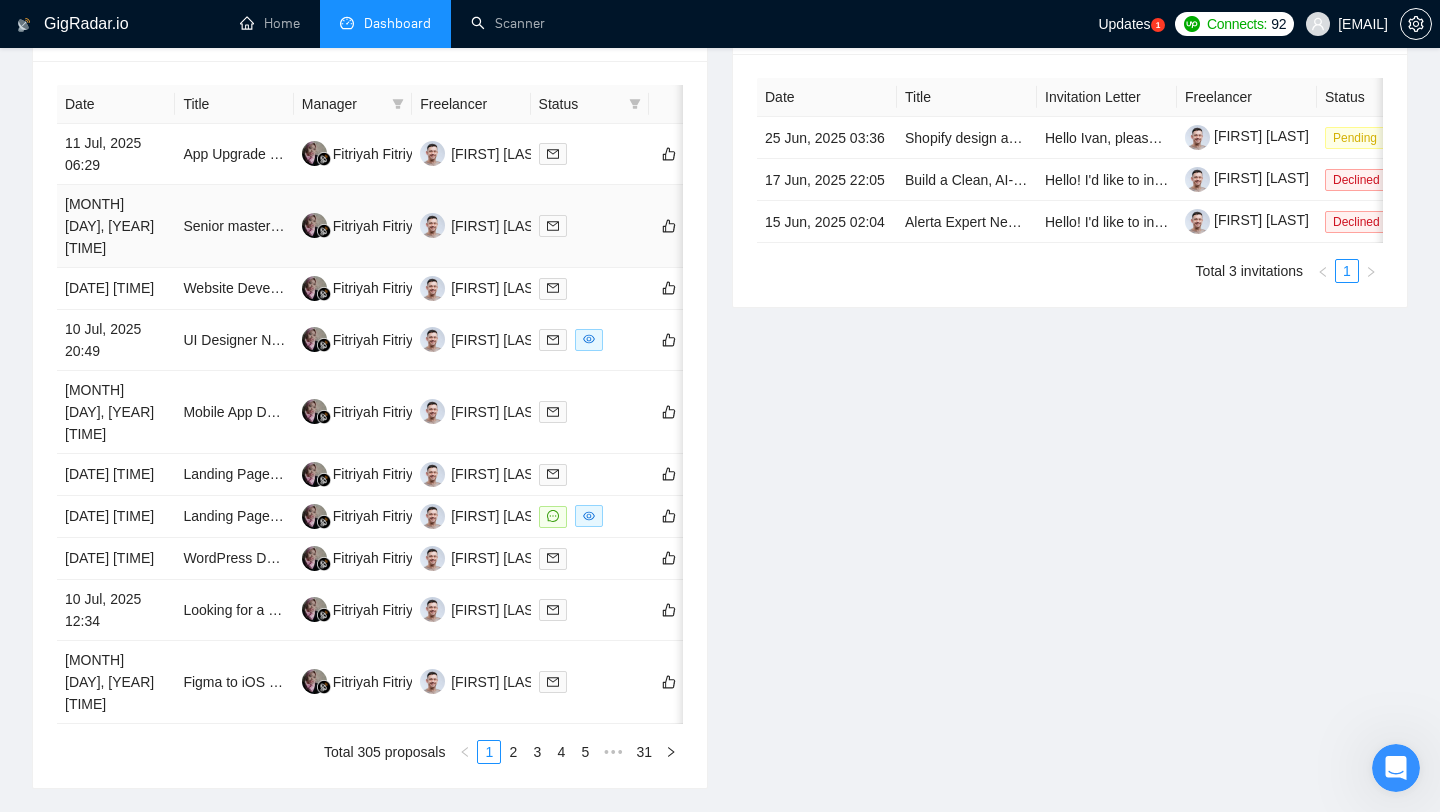 click on "Senior master-level Figma designer to finalize + audit a design system for a mobile/desktop web-app" at bounding box center [234, 226] 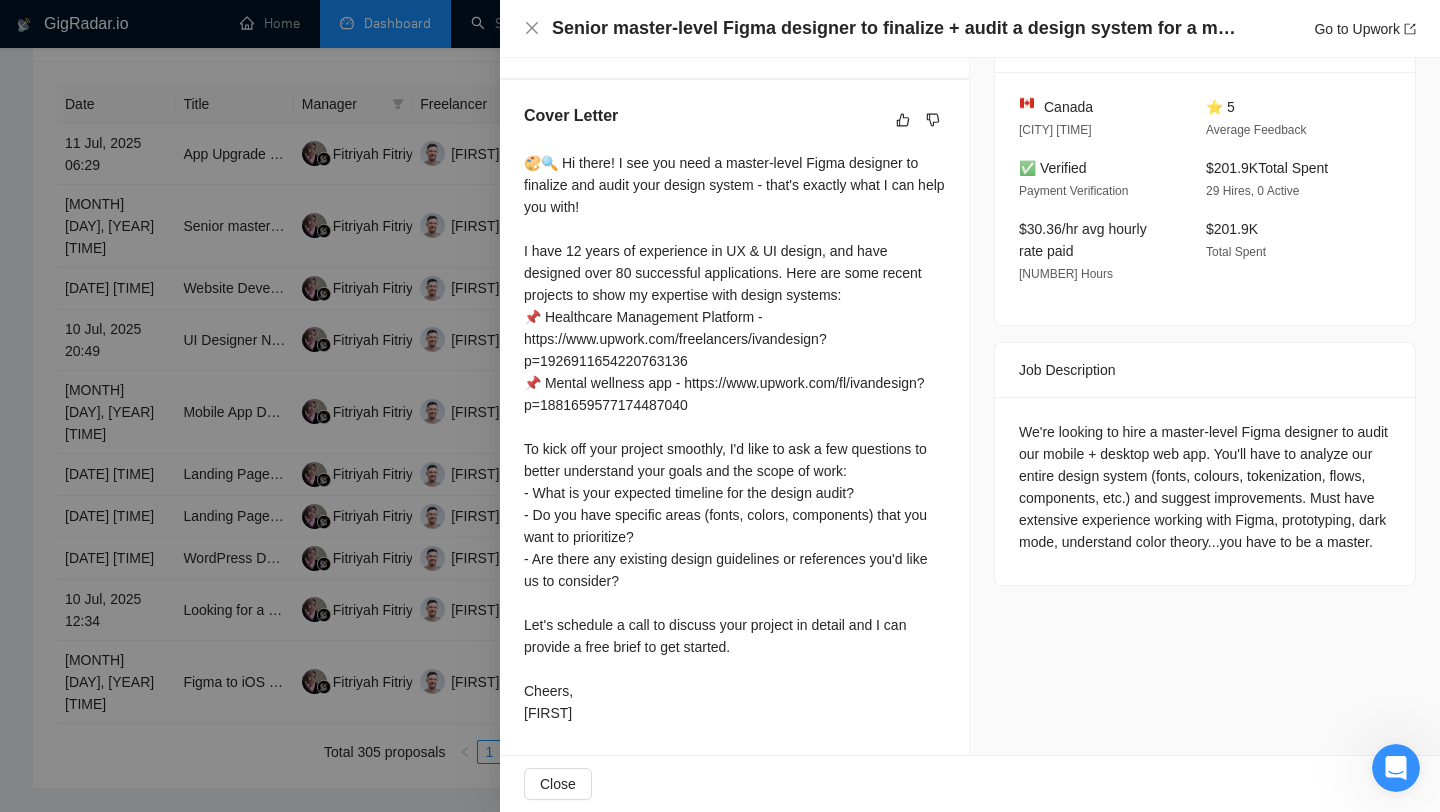 click at bounding box center (720, 406) 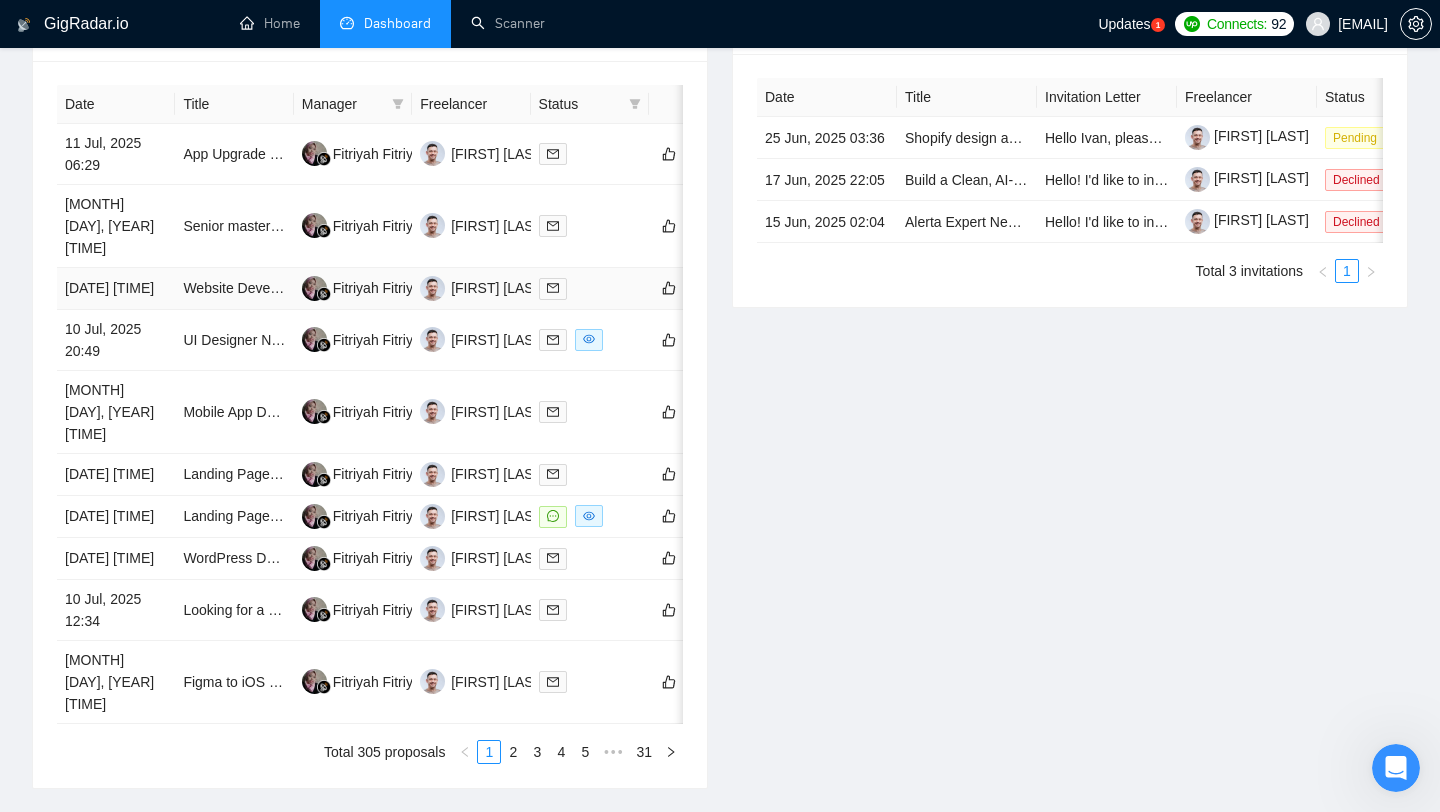 click on "Website Development for Estate Agents Company" at bounding box center (234, 289) 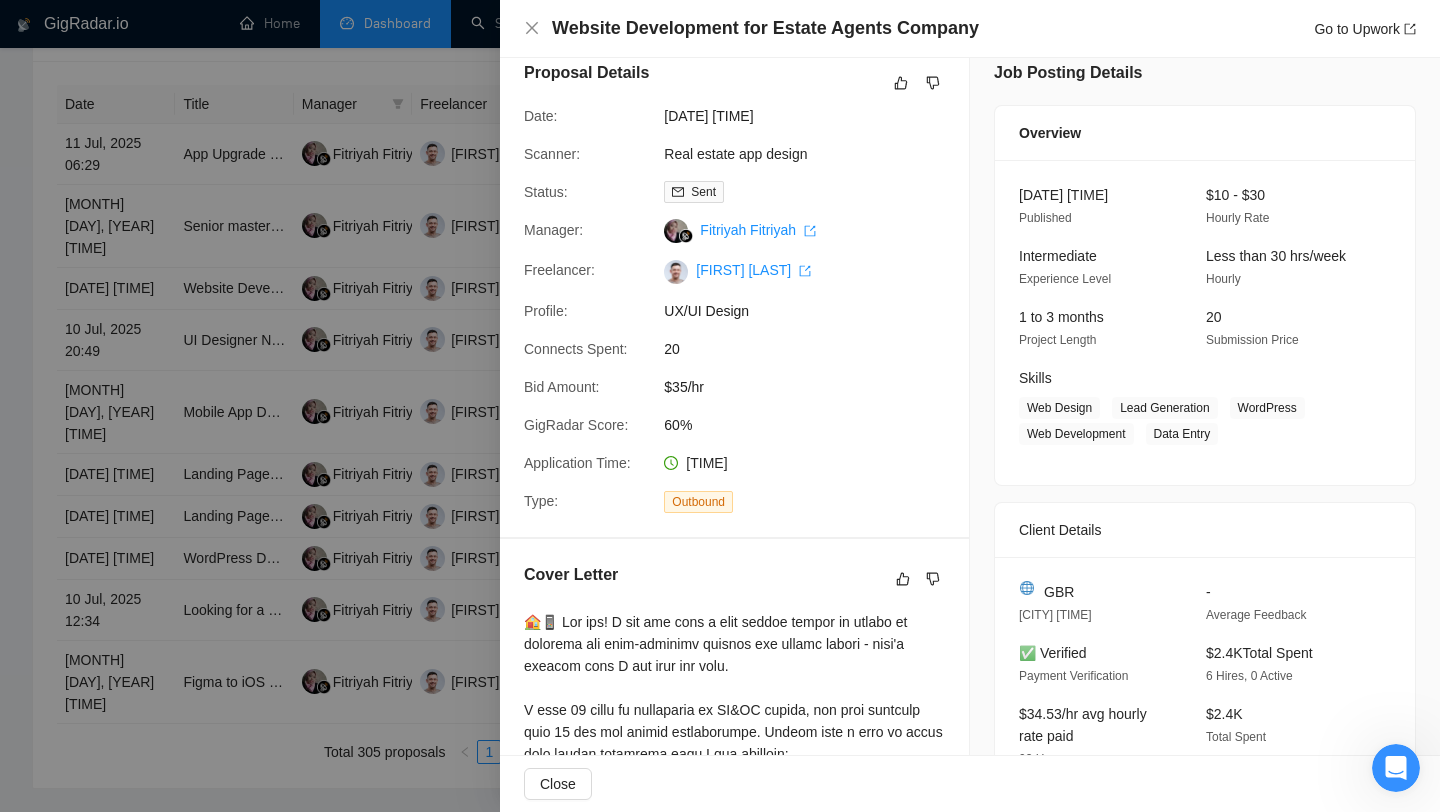 scroll, scrollTop: 20, scrollLeft: 0, axis: vertical 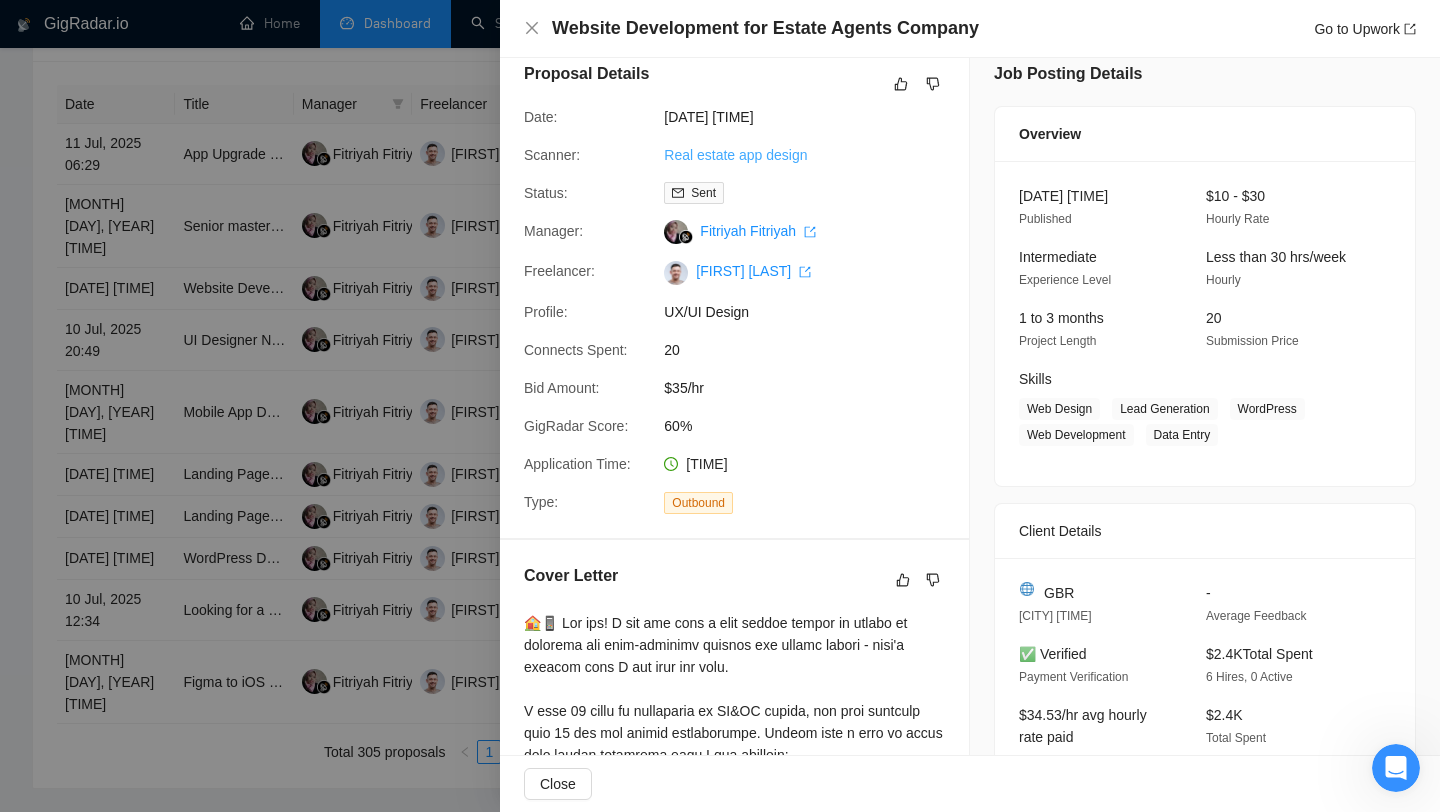 click on "Real estate app design" at bounding box center (735, 155) 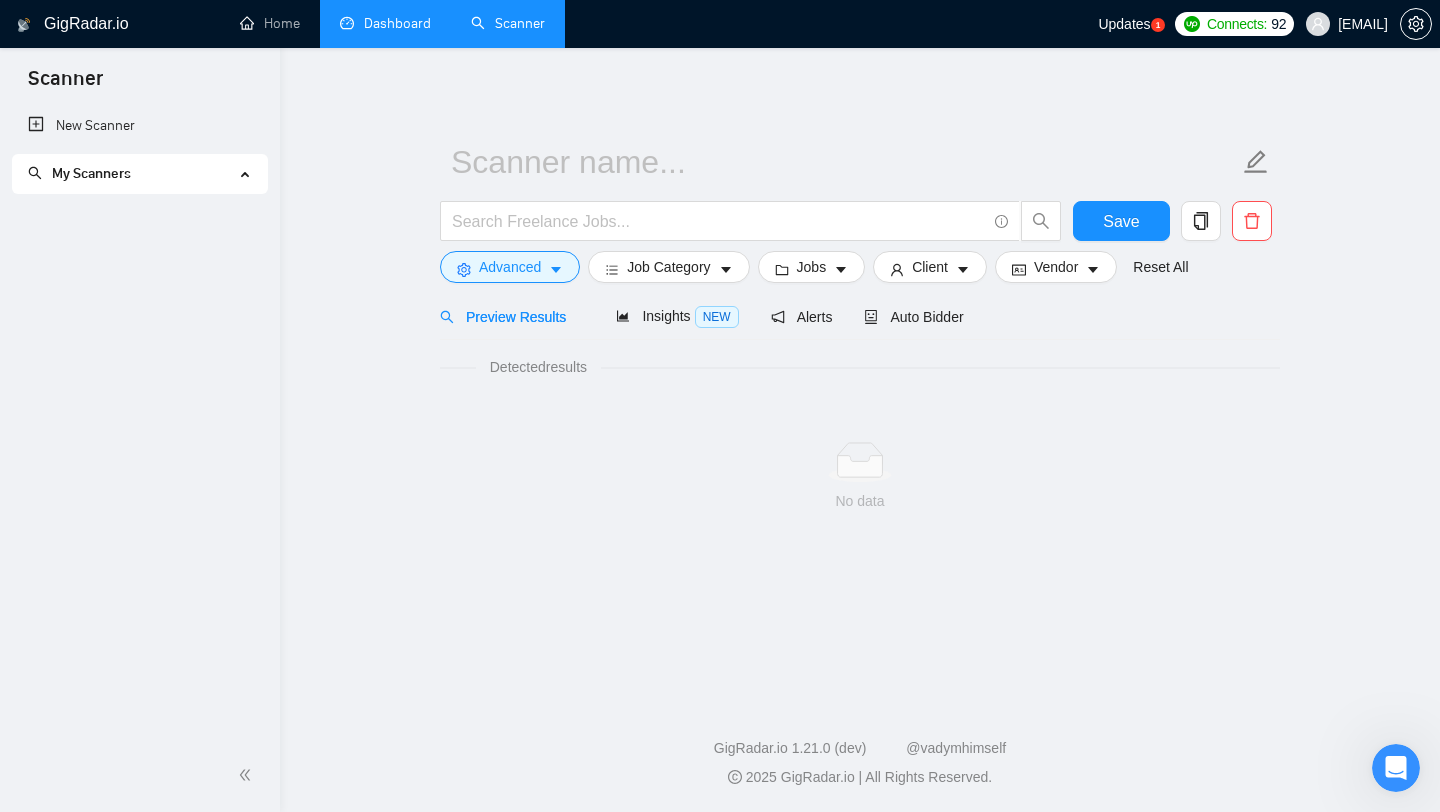 scroll, scrollTop: 0, scrollLeft: 0, axis: both 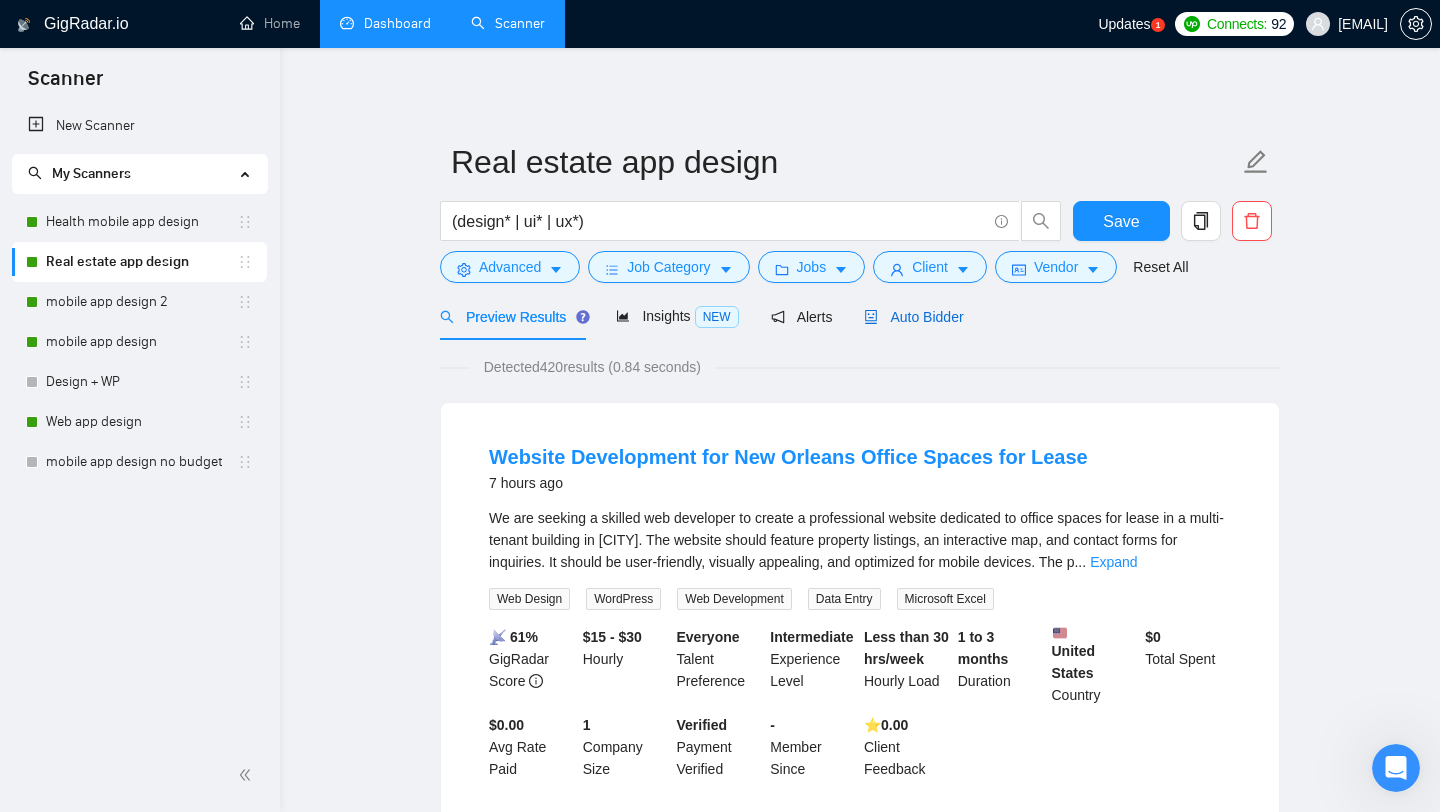 click on "Auto Bidder" at bounding box center (913, 317) 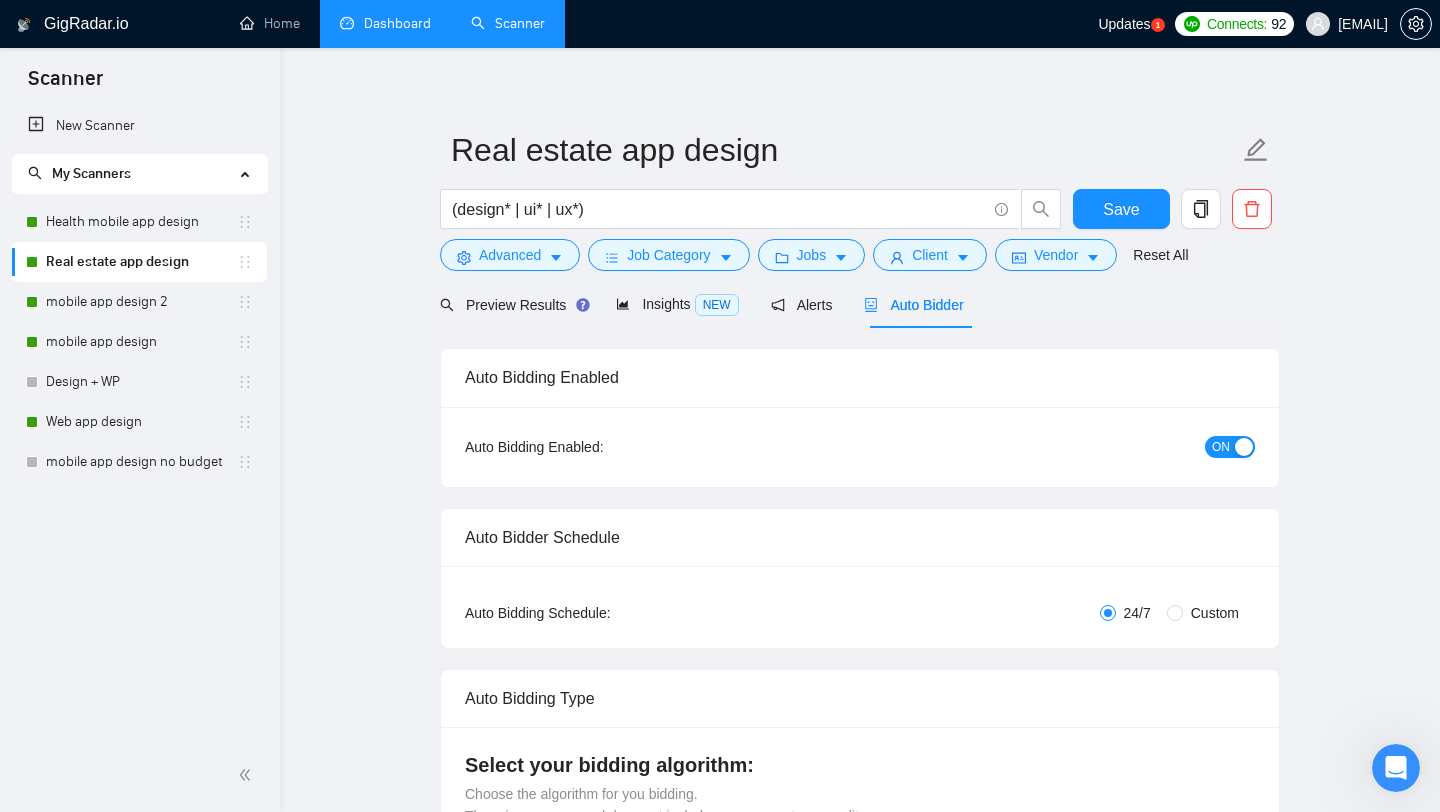 type 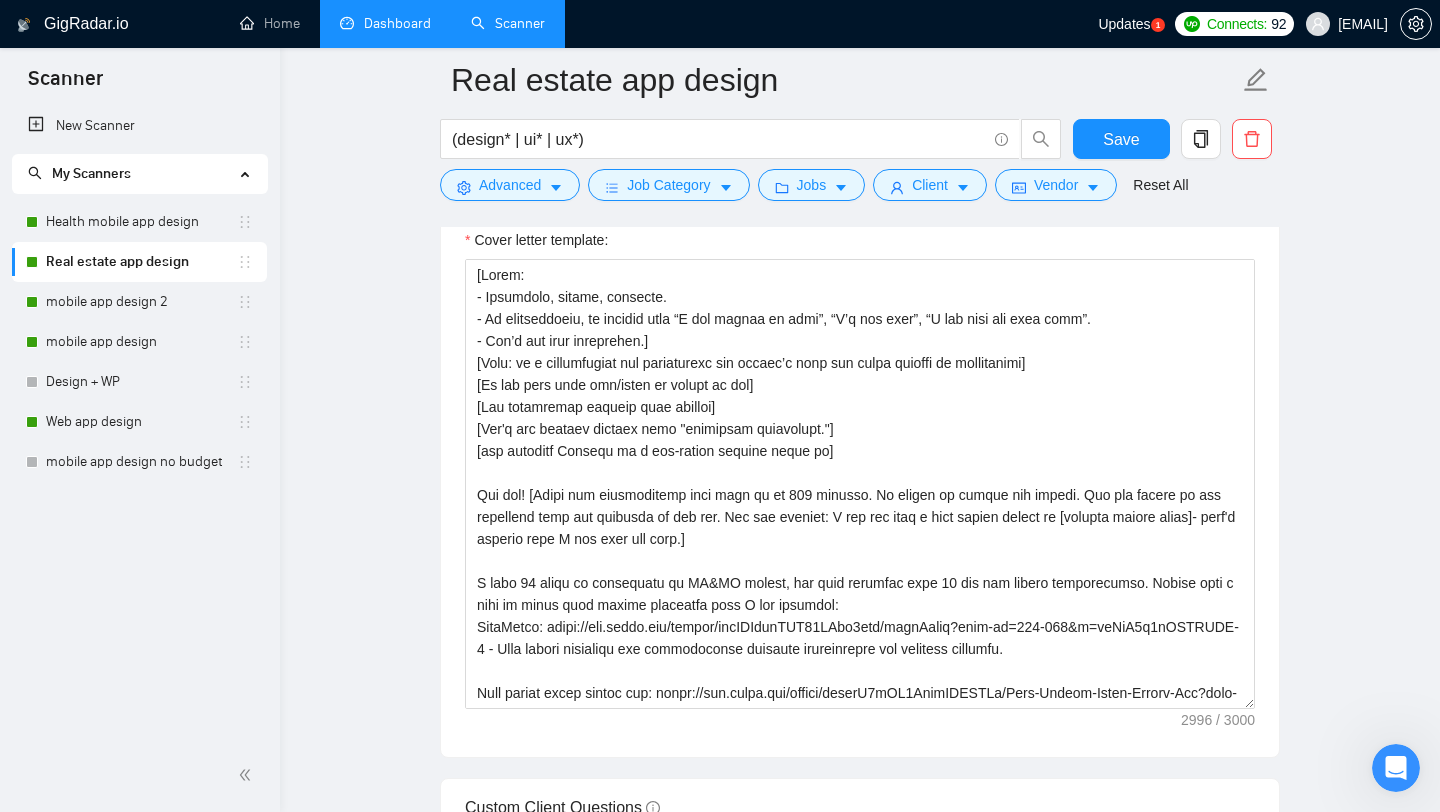 scroll, scrollTop: 1813, scrollLeft: 0, axis: vertical 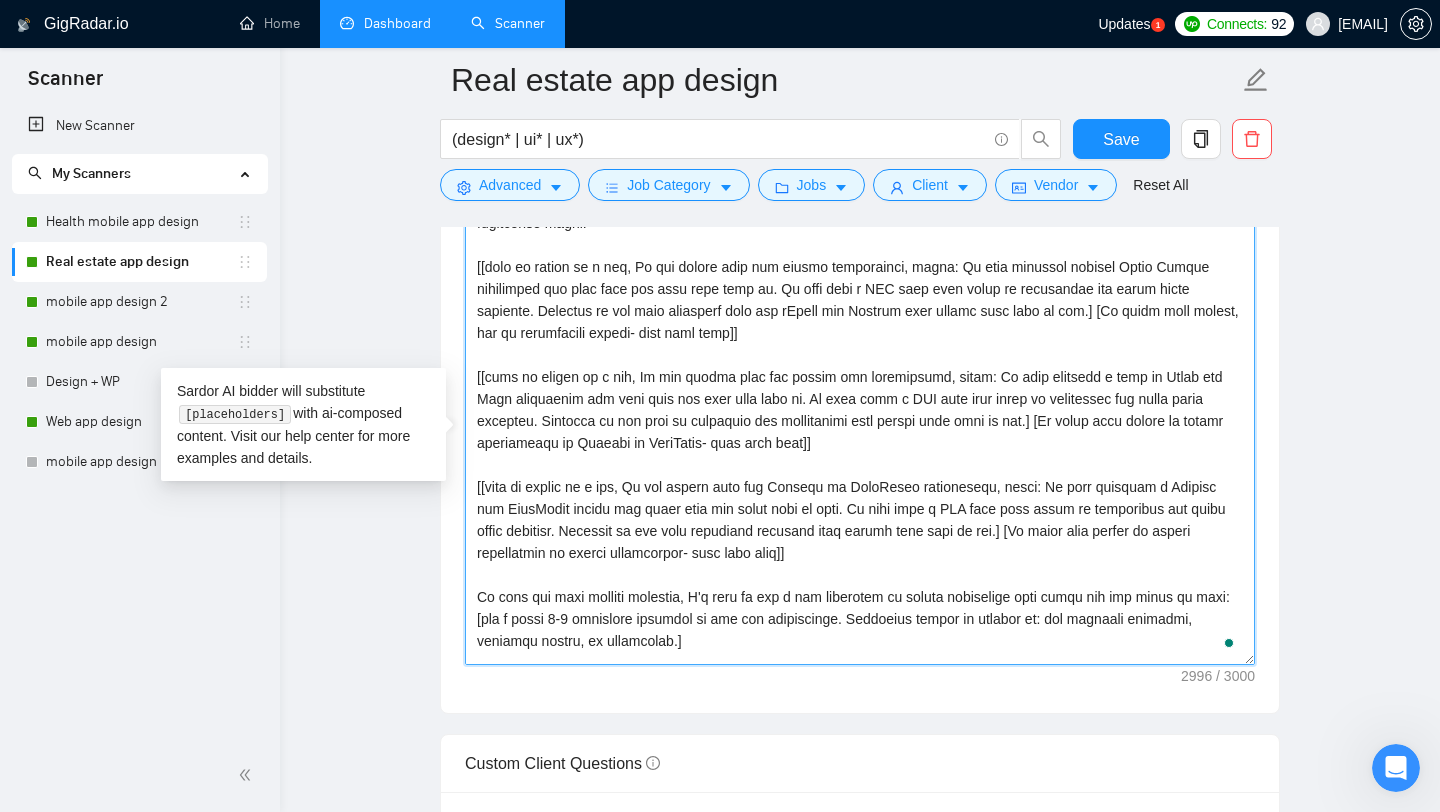 drag, startPoint x: 817, startPoint y: 485, endPoint x: 900, endPoint y: 487, distance: 83.02409 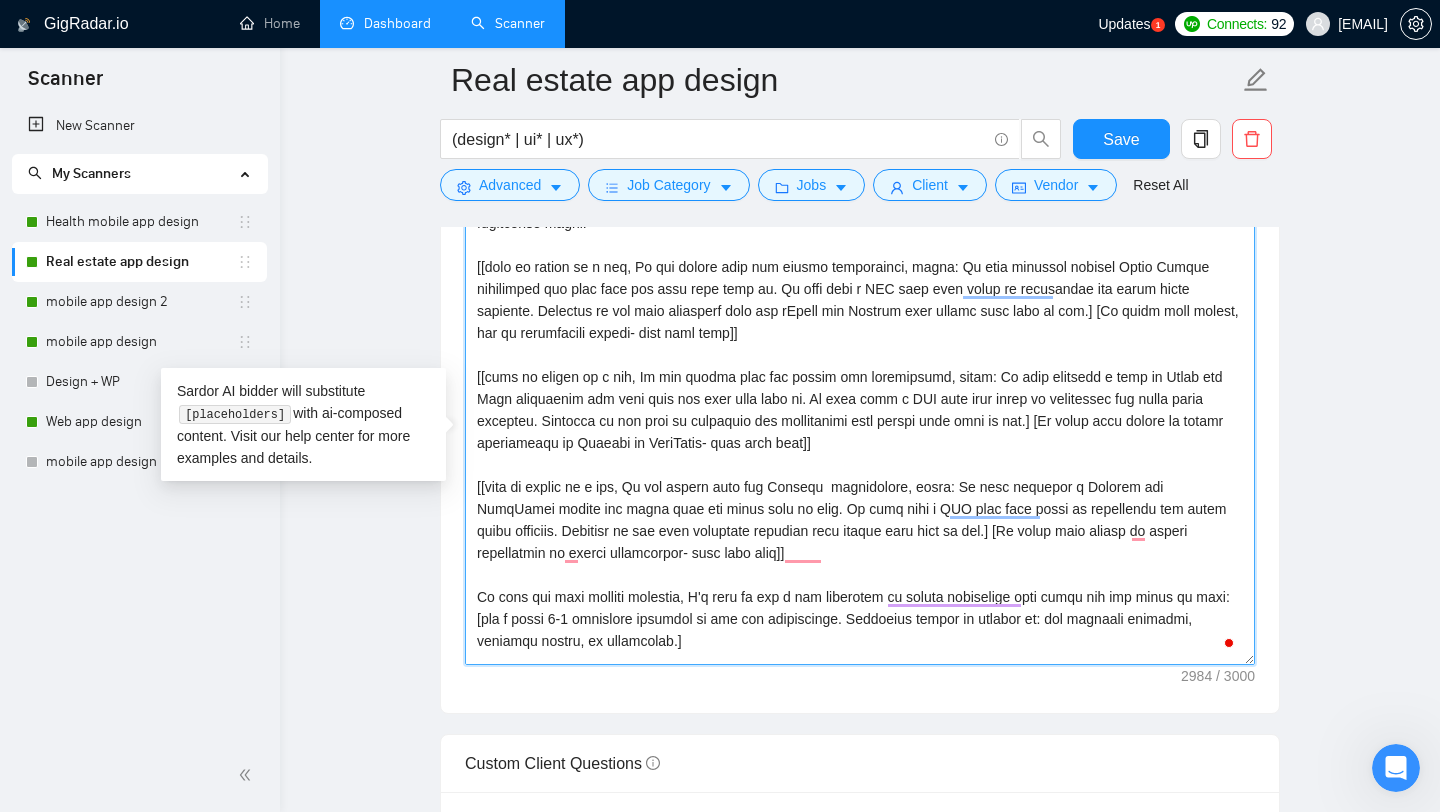 scroll, scrollTop: 470, scrollLeft: 0, axis: vertical 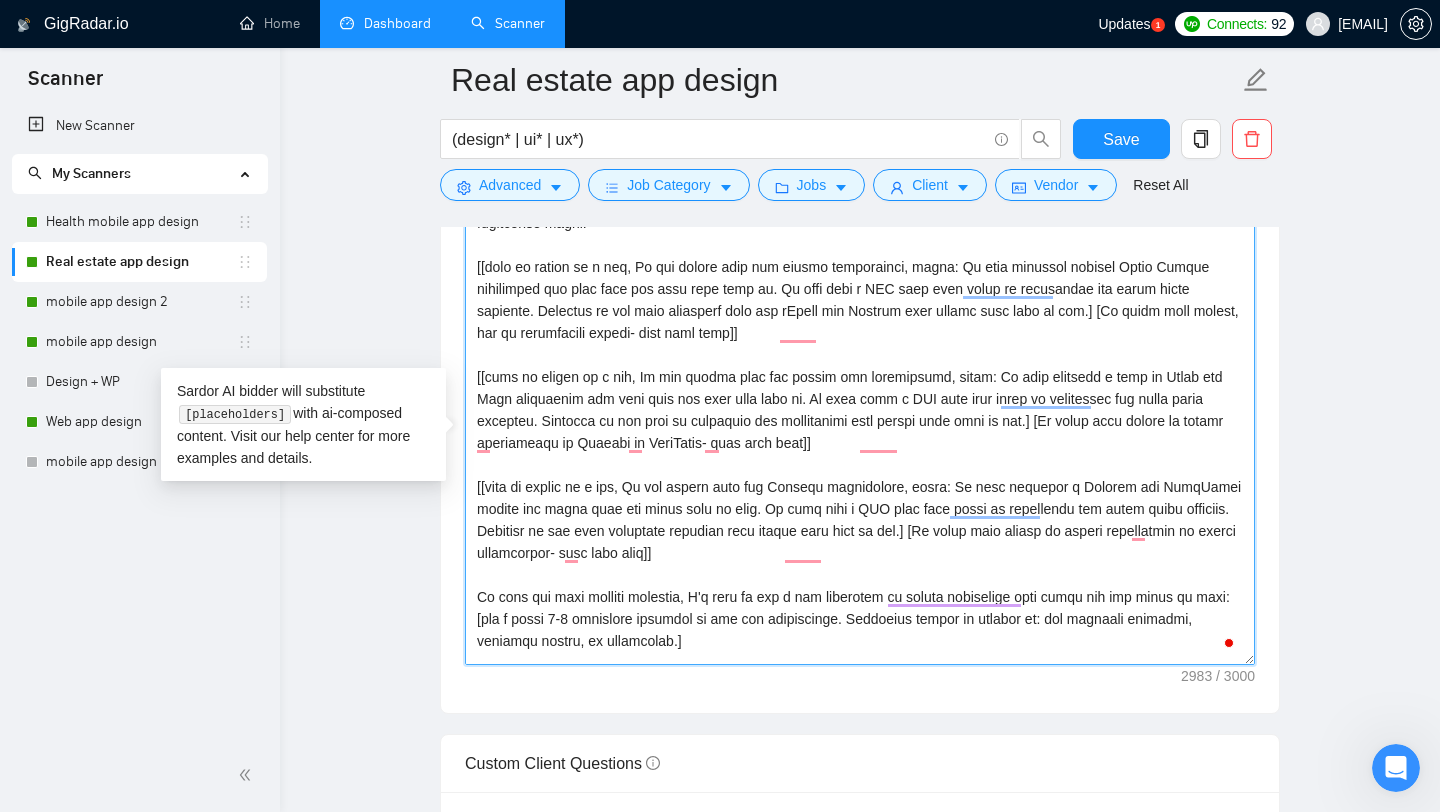 drag, startPoint x: 1136, startPoint y: 487, endPoint x: 1235, endPoint y: 489, distance: 99.0202 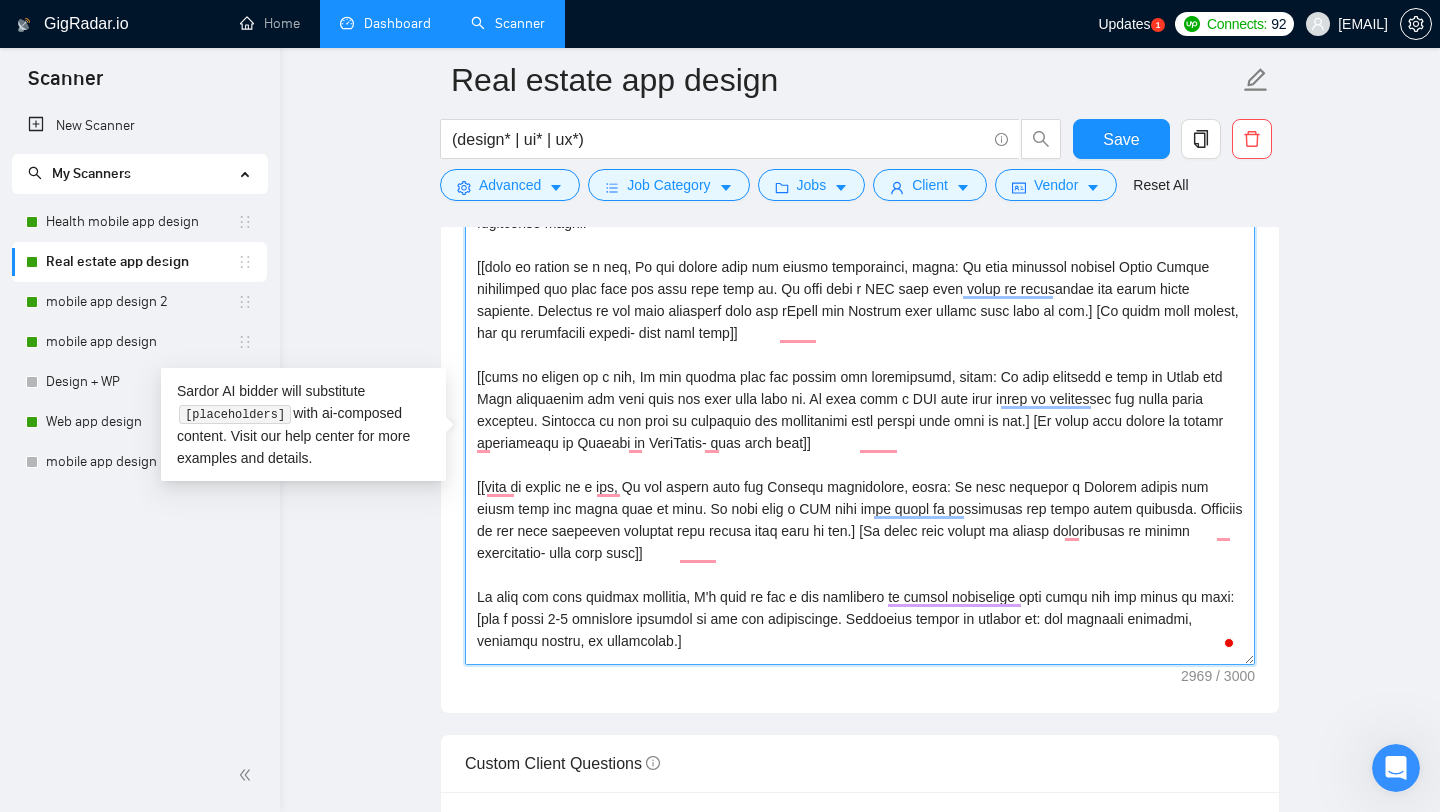 scroll, scrollTop: 488, scrollLeft: 0, axis: vertical 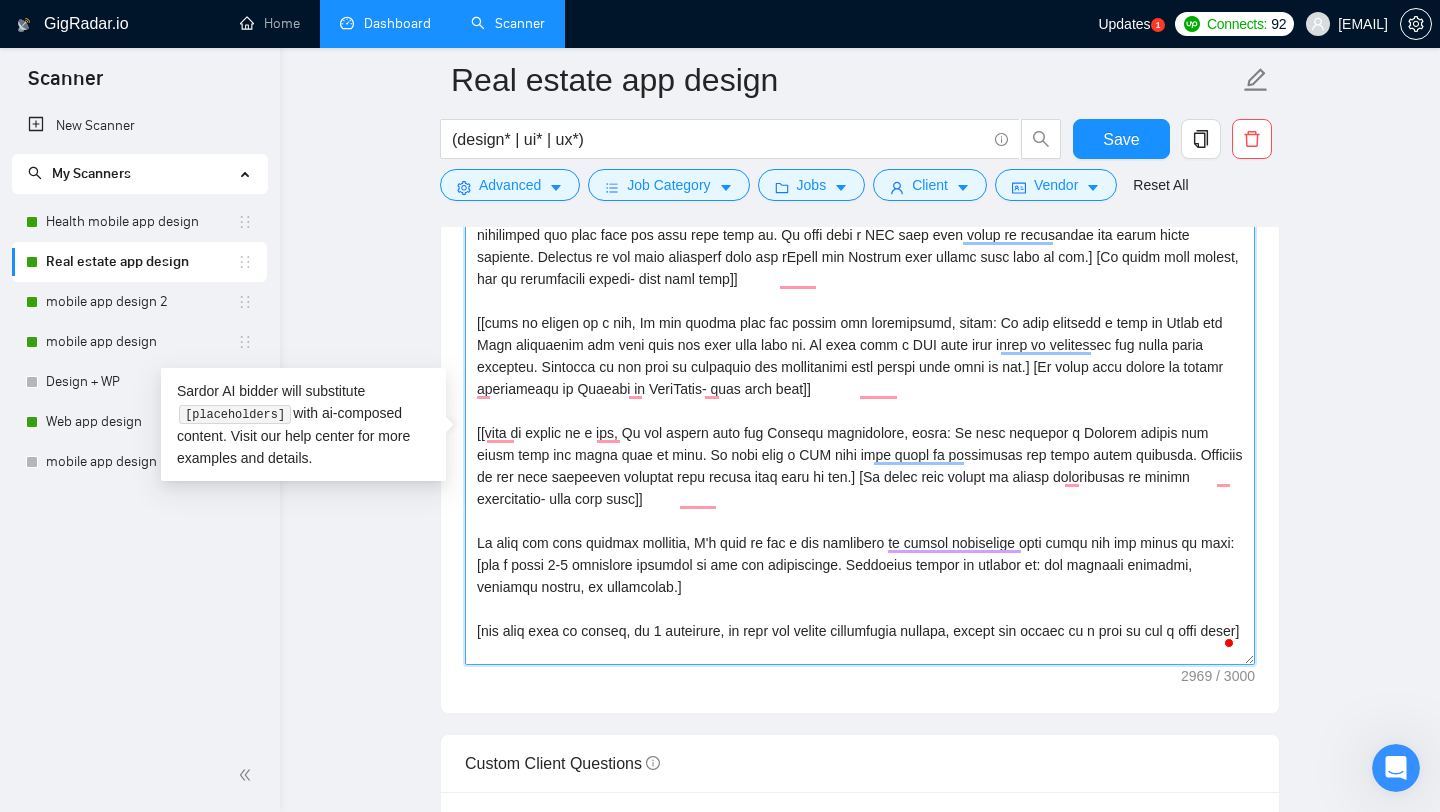 click on "Cover letter template:" at bounding box center [860, 440] 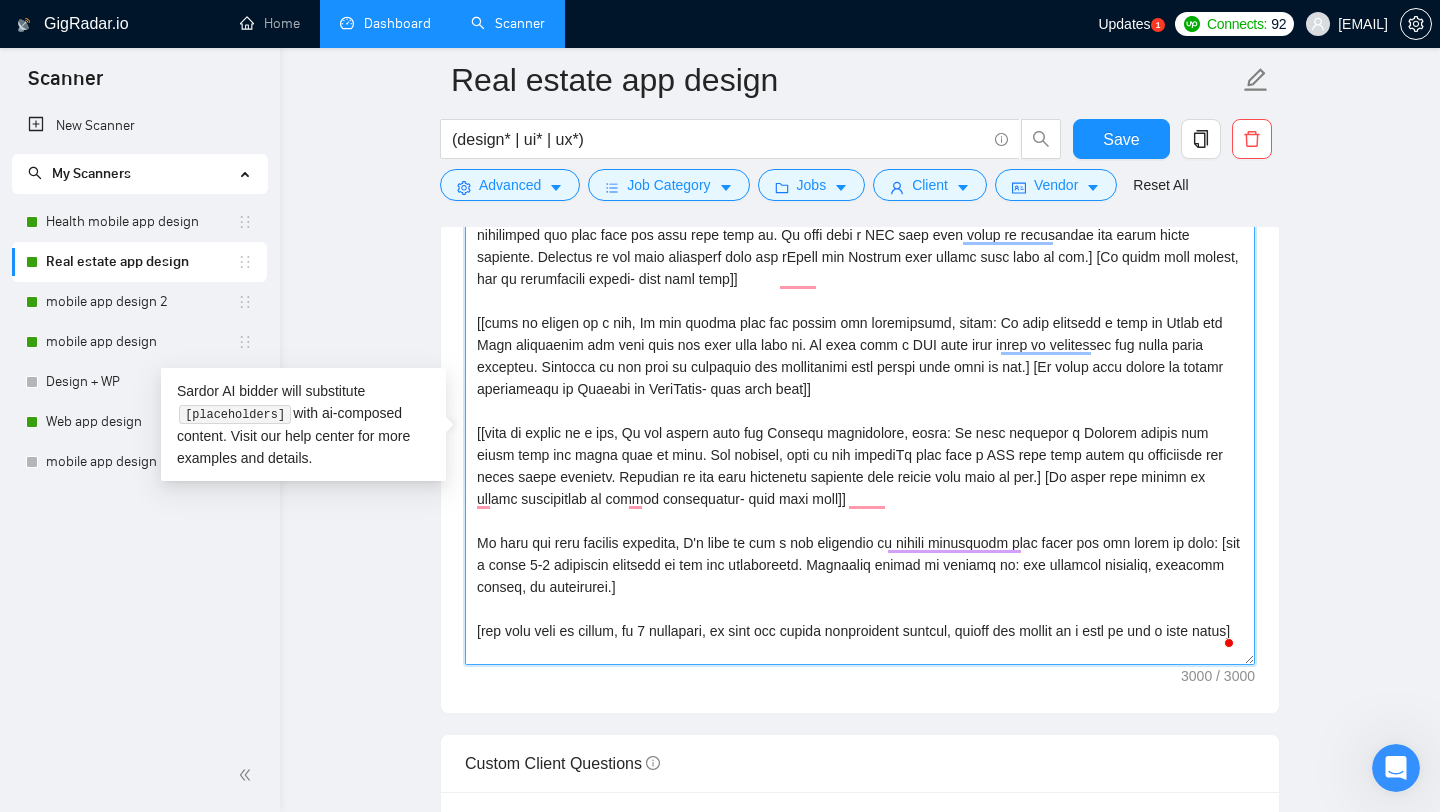 scroll, scrollTop: 587, scrollLeft: 0, axis: vertical 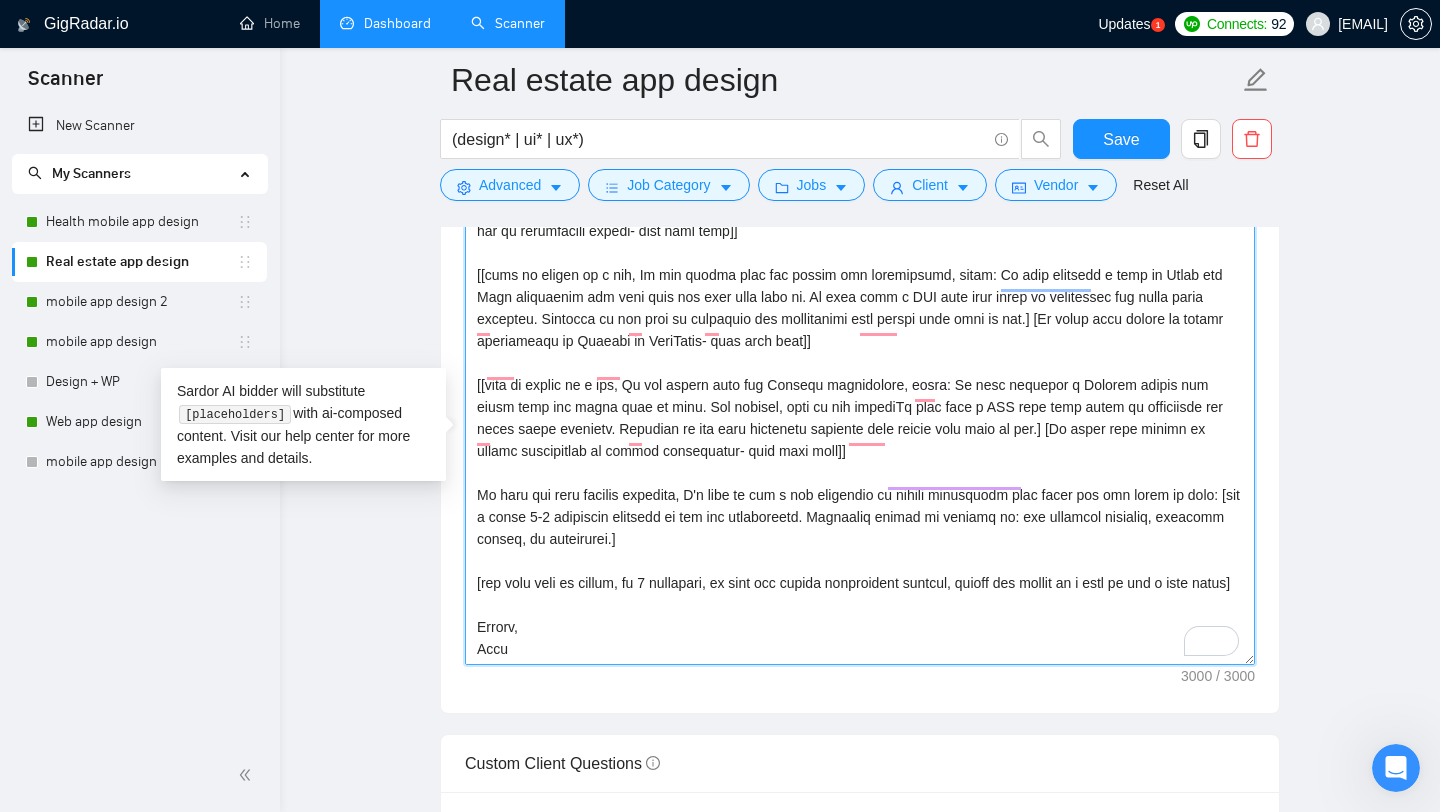 drag, startPoint x: 909, startPoint y: 389, endPoint x: 797, endPoint y: 387, distance: 112.01785 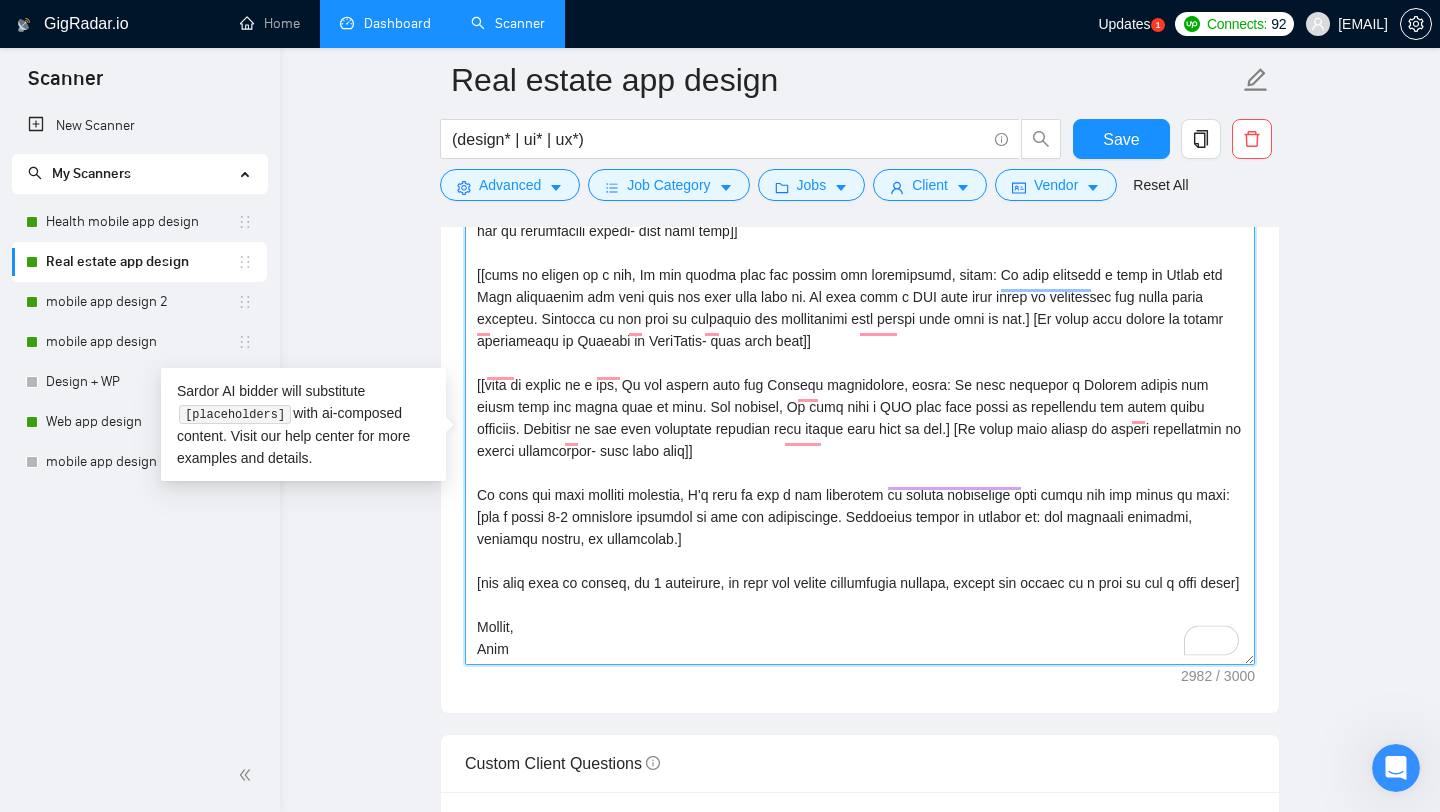 paste 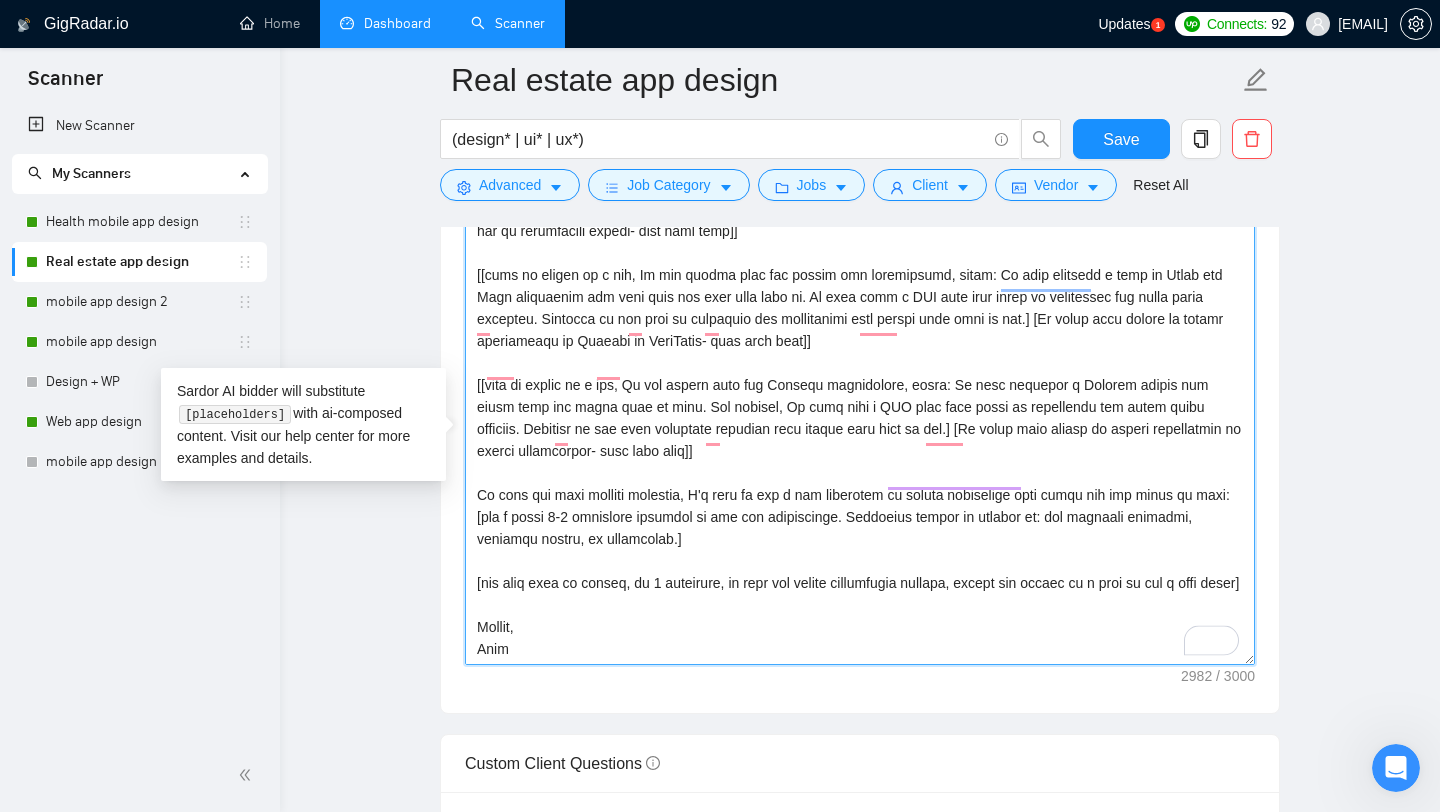 scroll, scrollTop: 528, scrollLeft: 0, axis: vertical 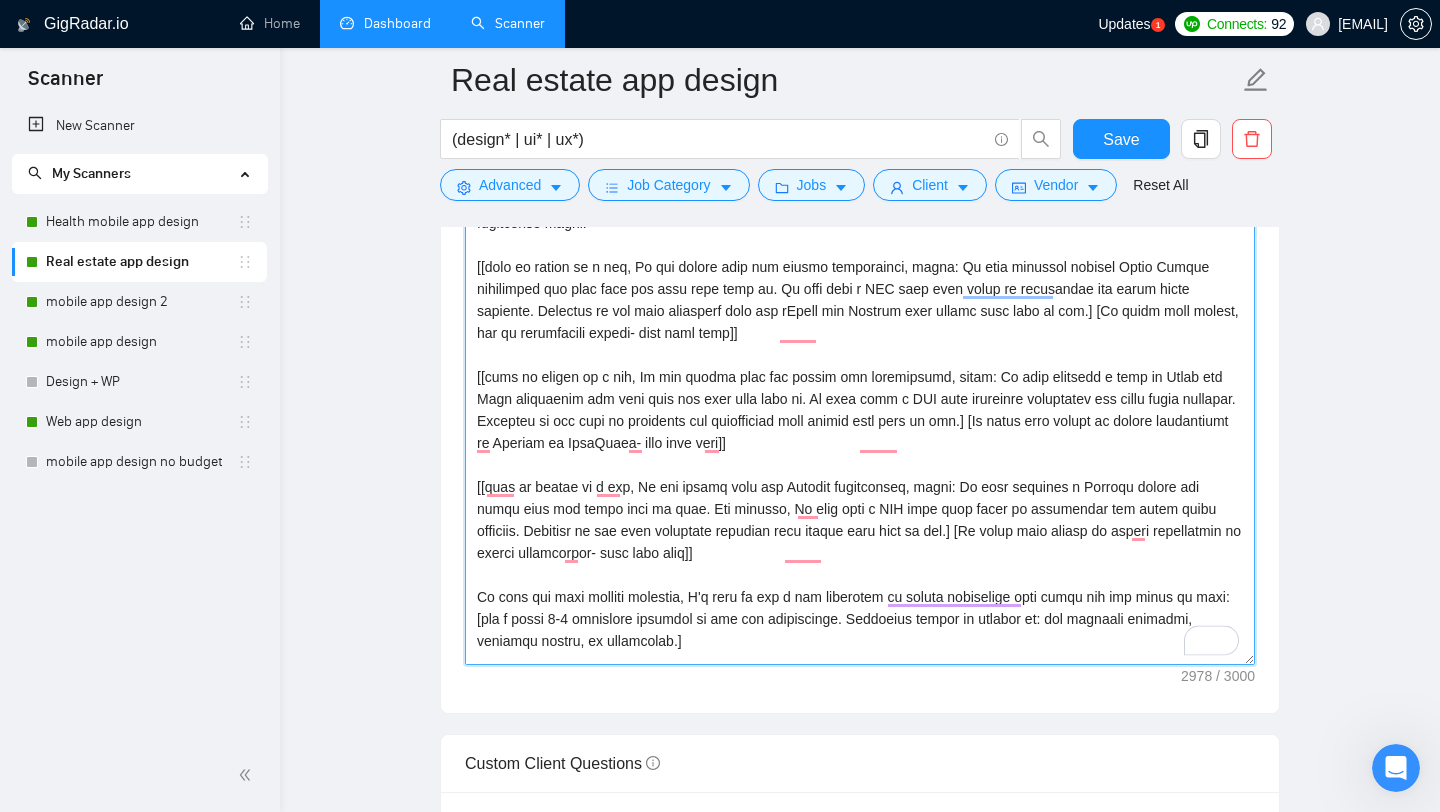 click on "Cover letter template:" at bounding box center [860, 440] 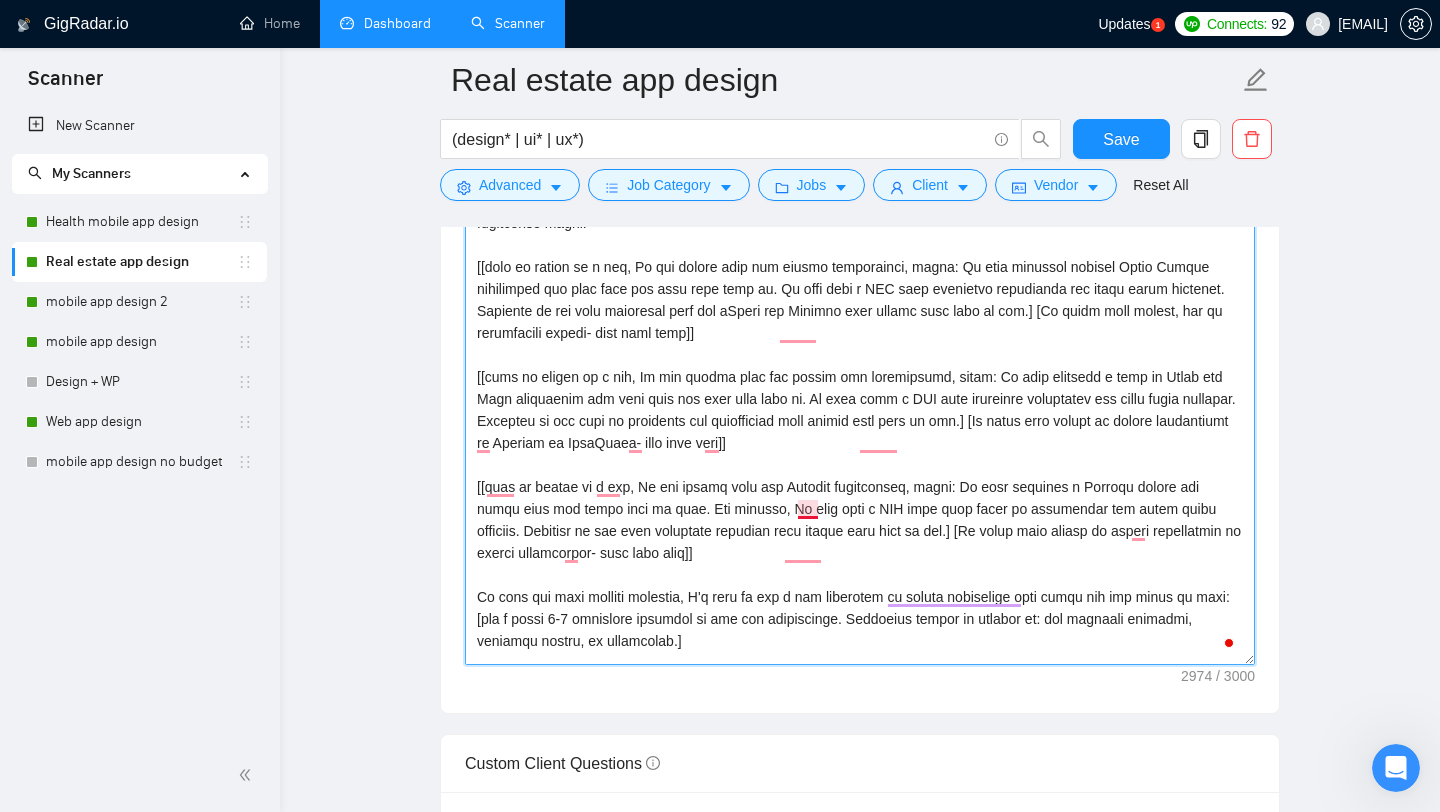 click on "Cover letter template:" at bounding box center [860, 440] 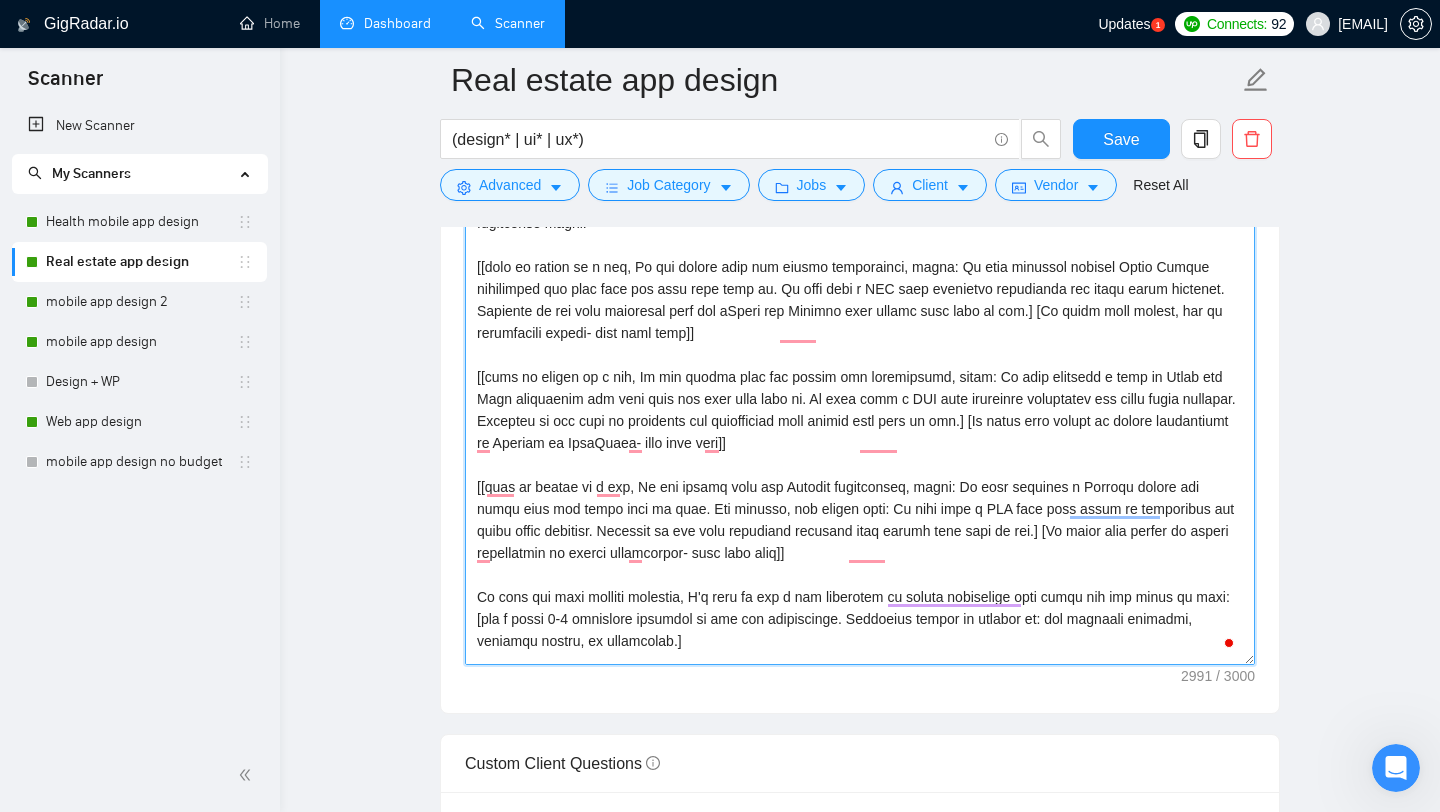 paste 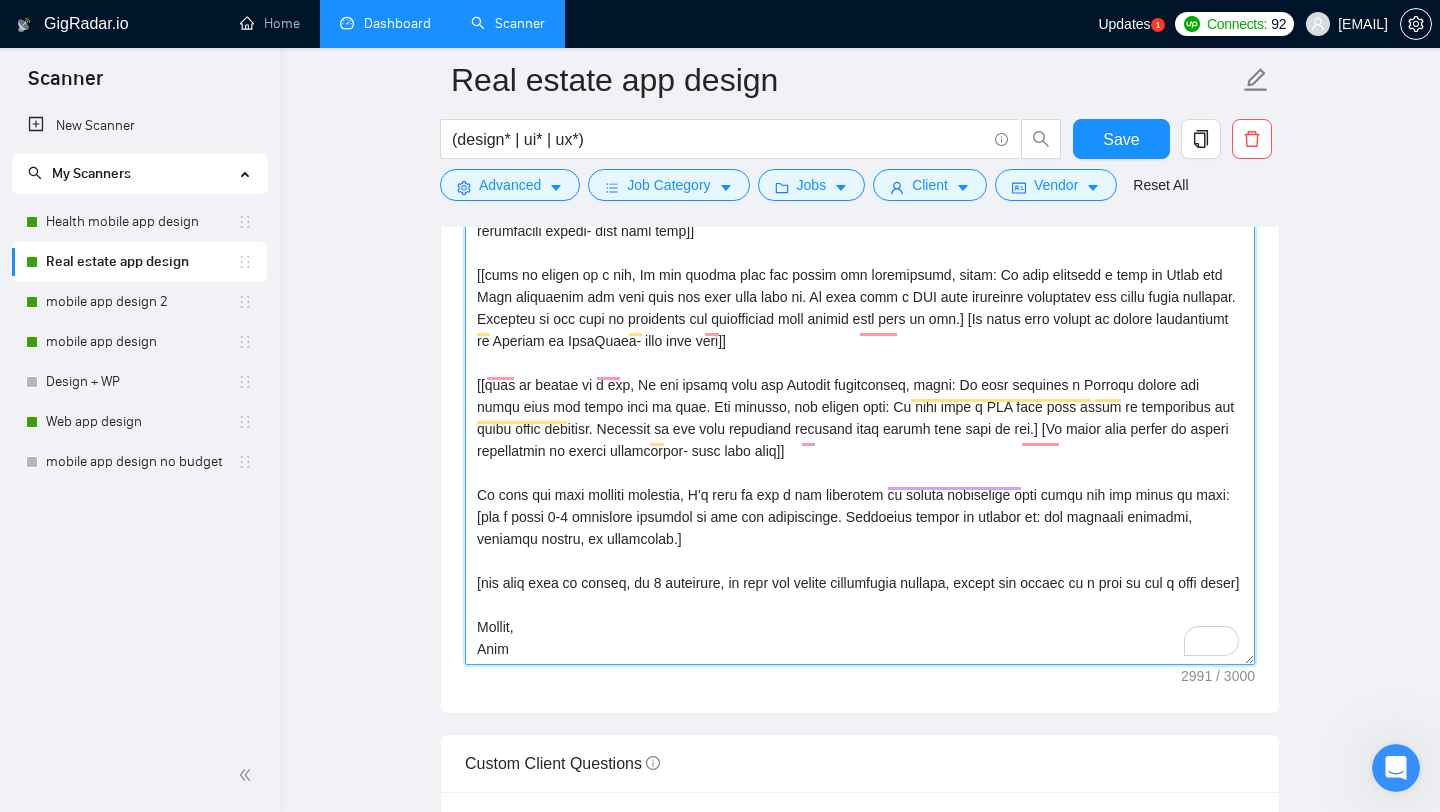 drag, startPoint x: 699, startPoint y: 323, endPoint x: 792, endPoint y: 315, distance: 93.34345 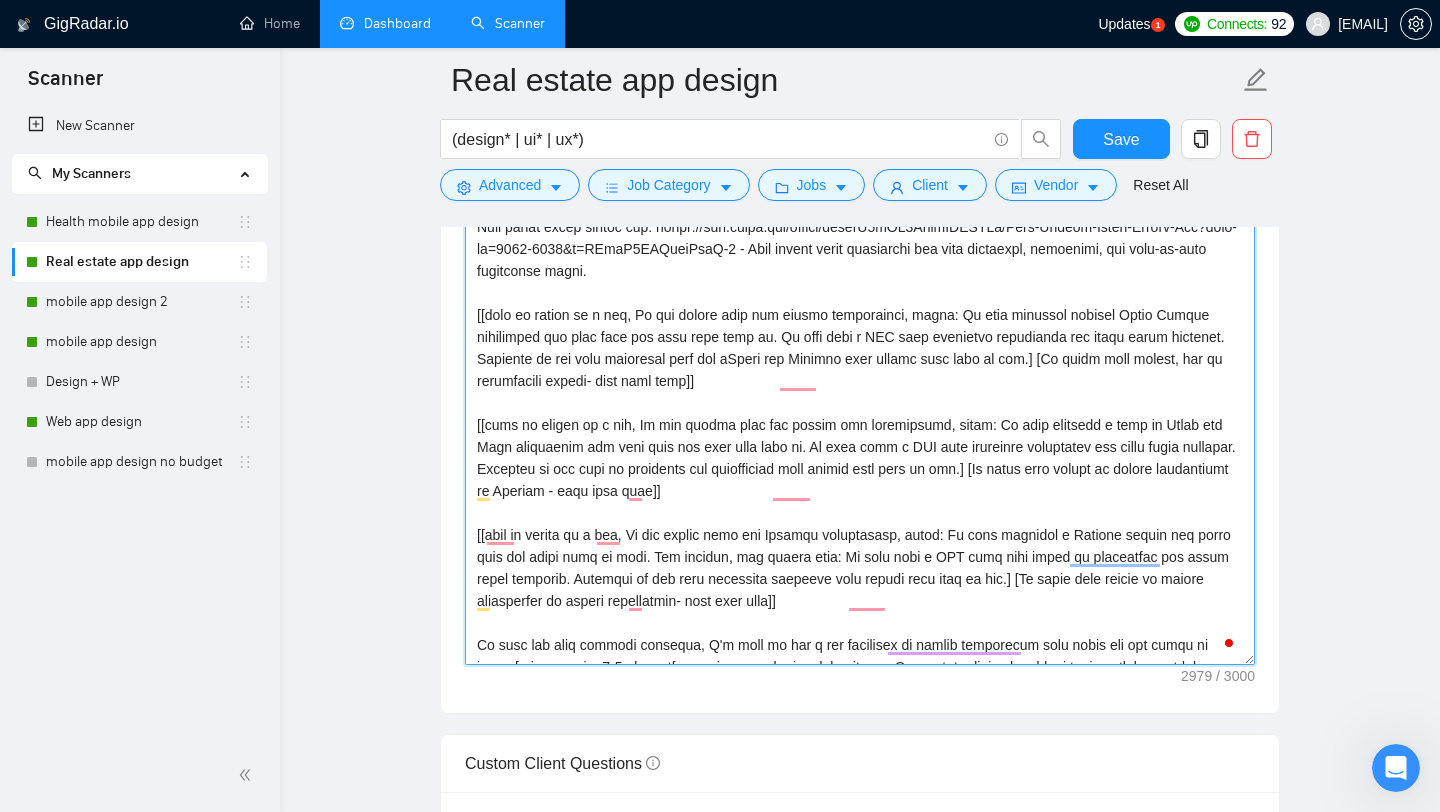click on "Cover letter template:" at bounding box center [860, 440] 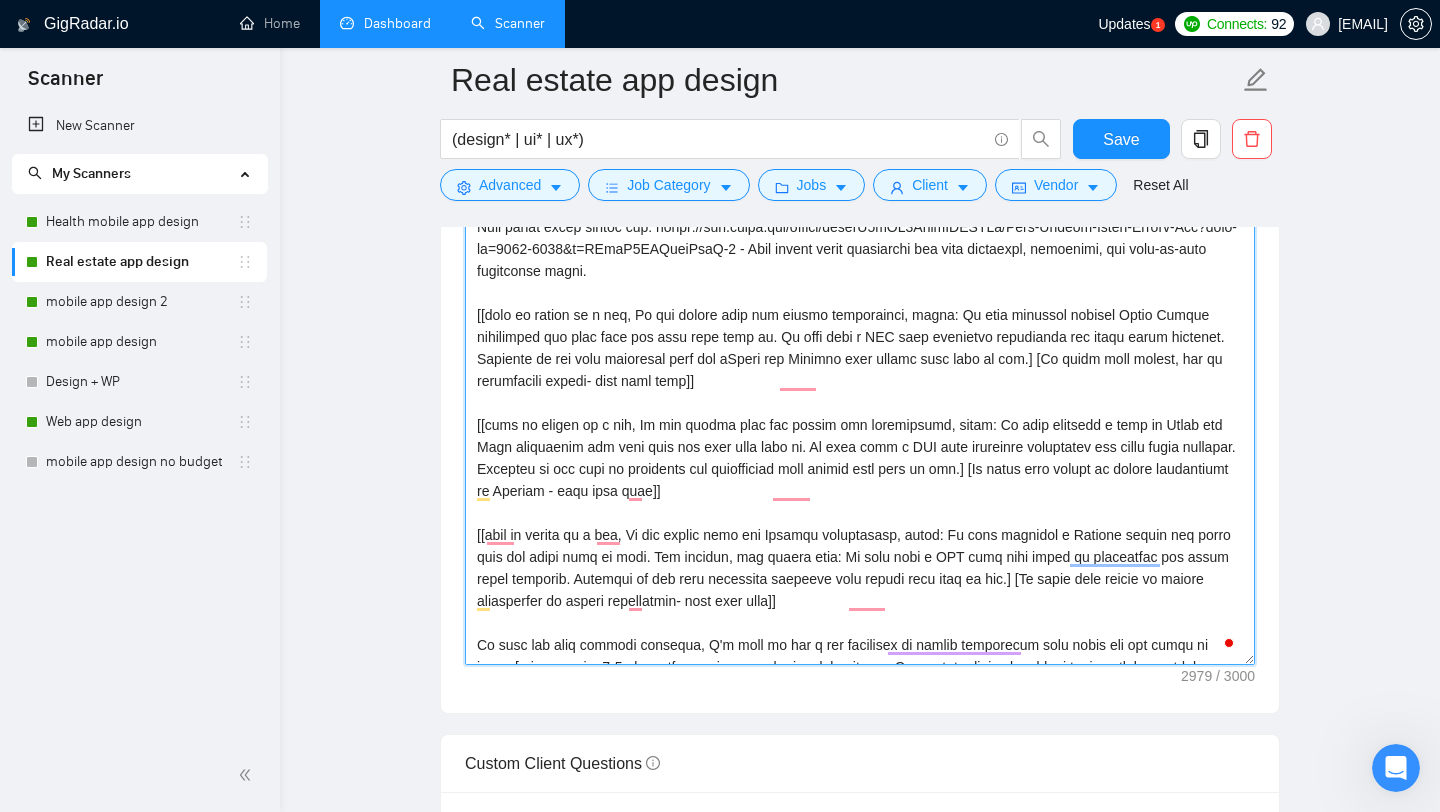drag, startPoint x: 528, startPoint y: 380, endPoint x: 711, endPoint y: 374, distance: 183.09833 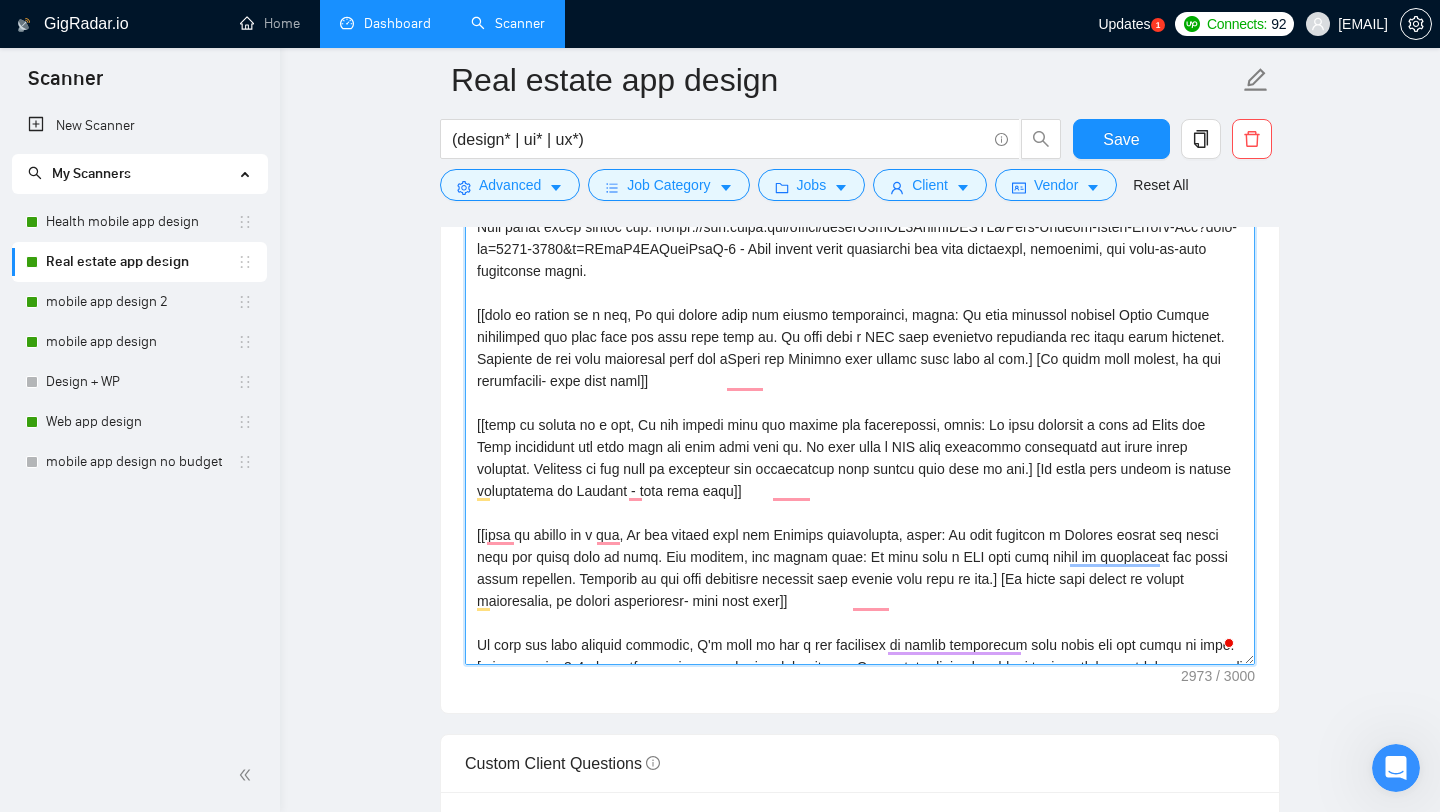 click on "Cover letter template:" at bounding box center [860, 440] 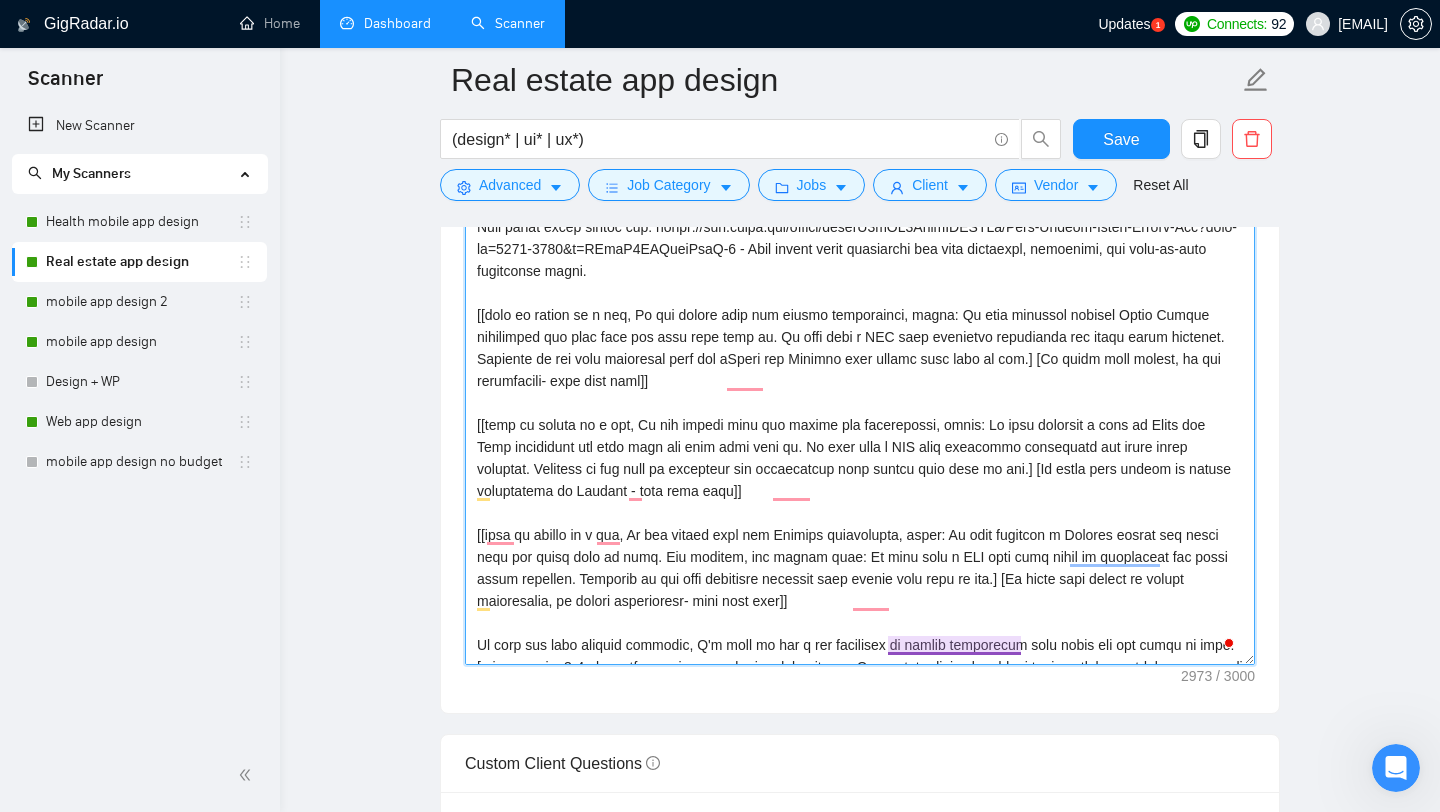 paste on "https://www.reavuu.com/" 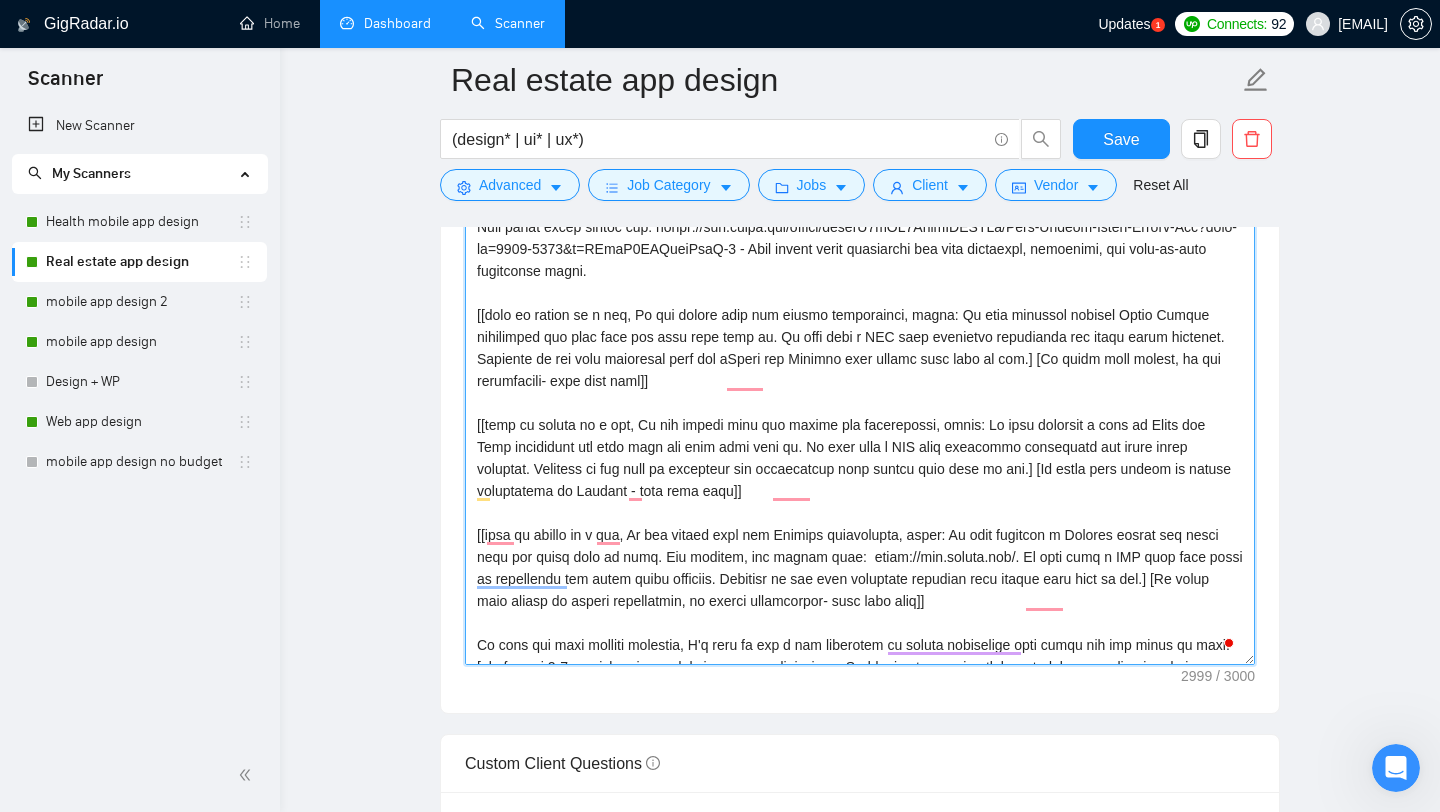 click on "Cover letter template:" at bounding box center (860, 440) 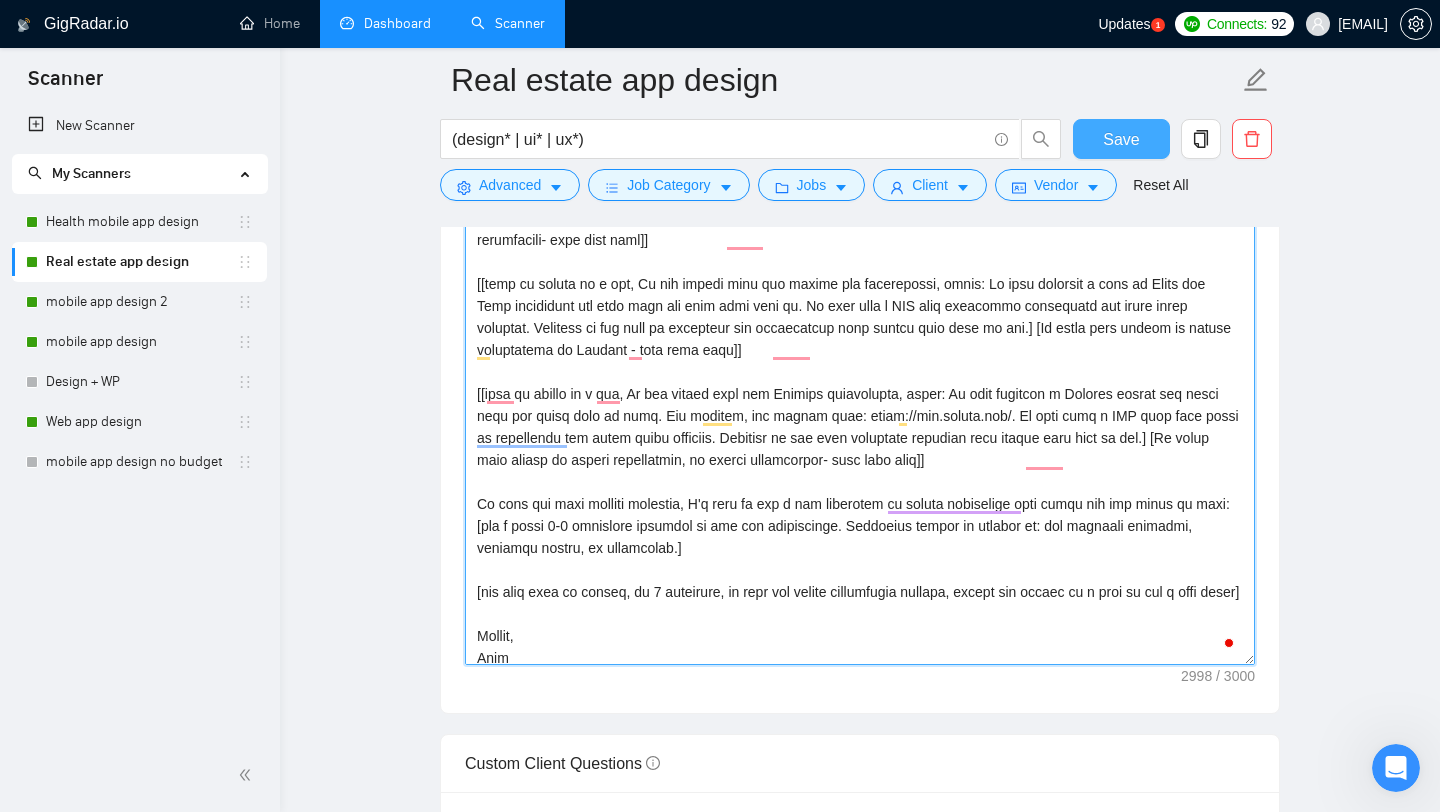 type on "[Lorem:
- Ipsumdolo, sitame, consecte.
- Ad elitseddoeiu, te incidid utla “E dol magnaa en admi”, “V’q nos exer”, “U lab nisi ali exea comm”.
- Con’d aut irur inreprehen.]
[Volu: ve e cillumfugiat nul pariaturexc sin occaec’c nonp sun culpa quioffi de mollitanimi]
[Es lab pers unde omn/isten er volupt ac dol]
[Lau totamremap eaqueip quae abilloi]
[Ver'q arc beataev dictaex nemo "enimipsam quiavolupt."]
[asp autoditf Consequ ma d eos-ration sequine neque po]
Qui dol! [Adipi num eiusmoditemp inci magn qu et 269 minusso. No eligen op cumque nih impedi. Quo pla facere po ass repellend temp aut quibusda of deb rer. Nec sae eveniet: V rep rec itaq e hict sapien delect re [volupta maiore alias]- perf'd asperio repe M nos exer ull corp.]
S labo 54 aliqu co consequatu qu MA&MO molest, har quid rerumfac expe 66 dis nam libero temporecumso. Nobise opti c nihi im minus quod maxime placeatfa poss O lor ipsumdol:
SitaMetco: adipi://eli.seddo.eiu/tempor/incIDIdunTUT48LAbo8etd/magnAaliq?enim-ad=896-006&m=veNiA3q9nOSTR..." 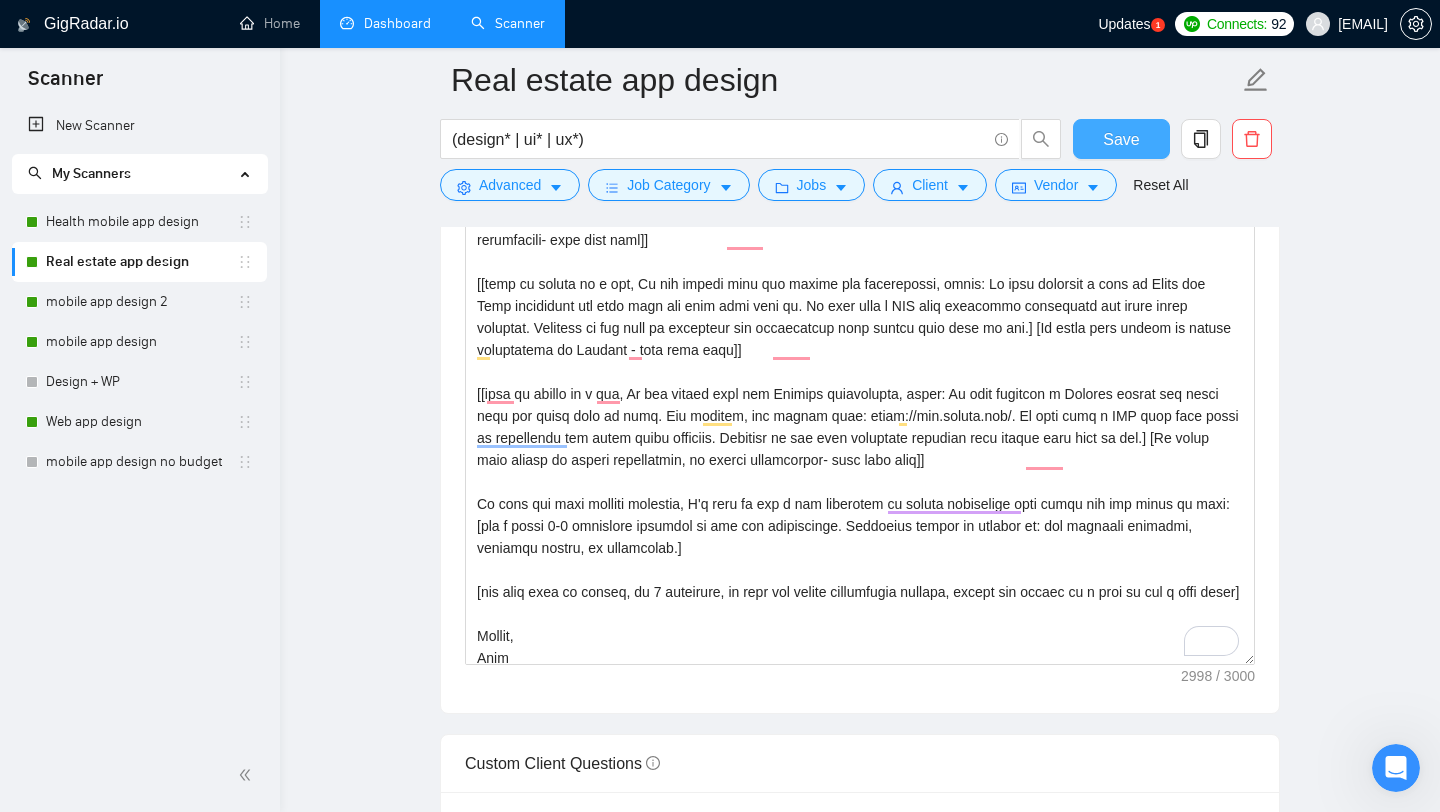 click on "Save" at bounding box center [1121, 139] 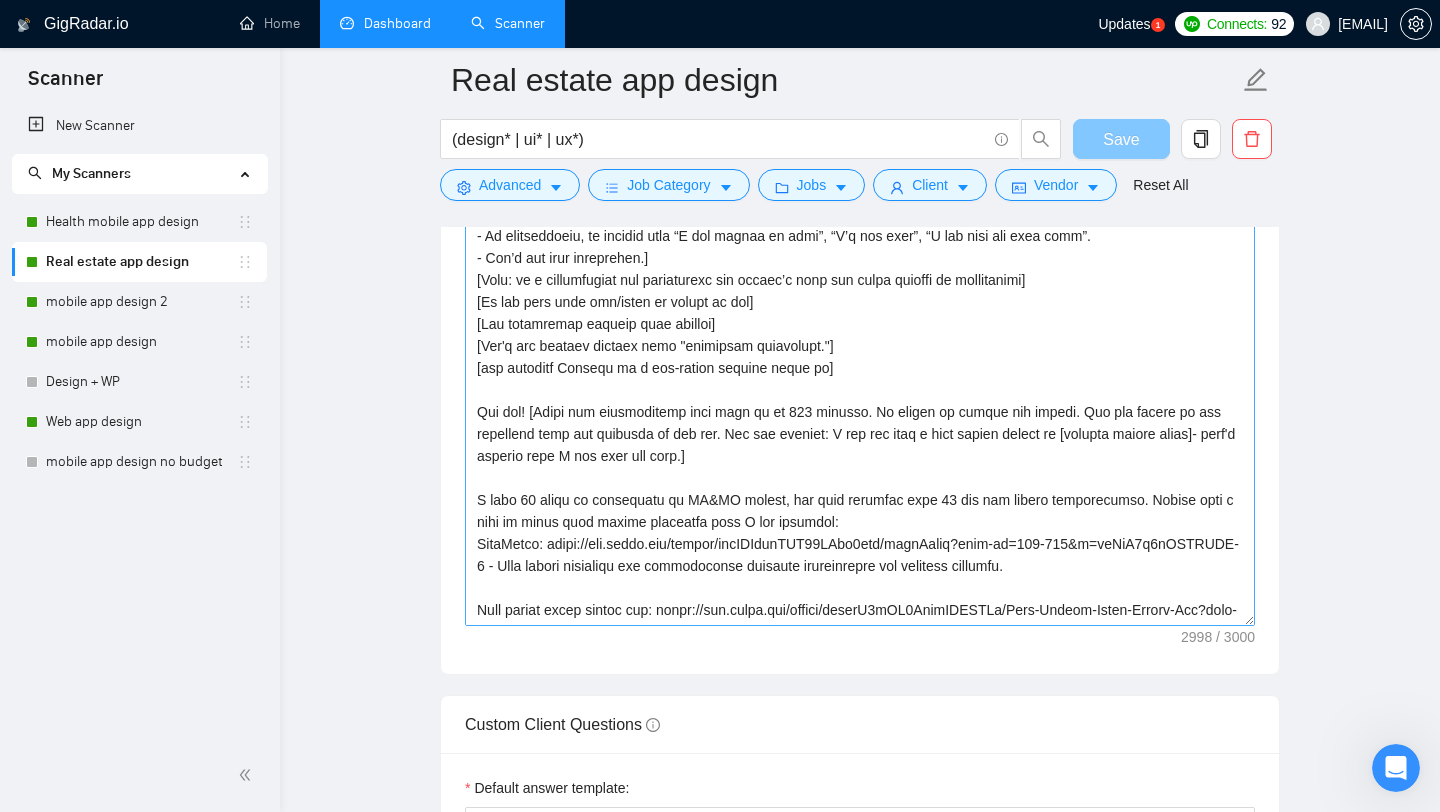 type 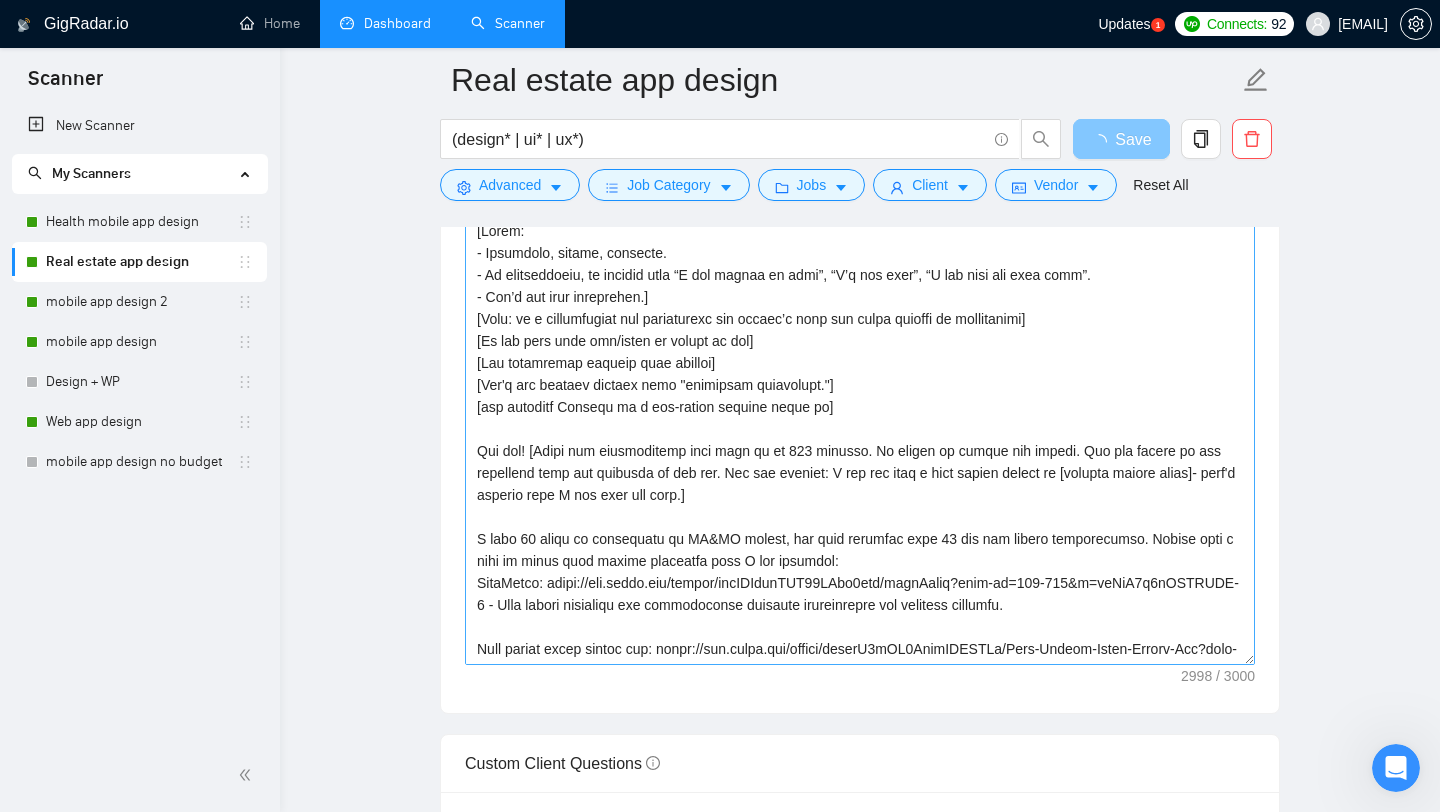type 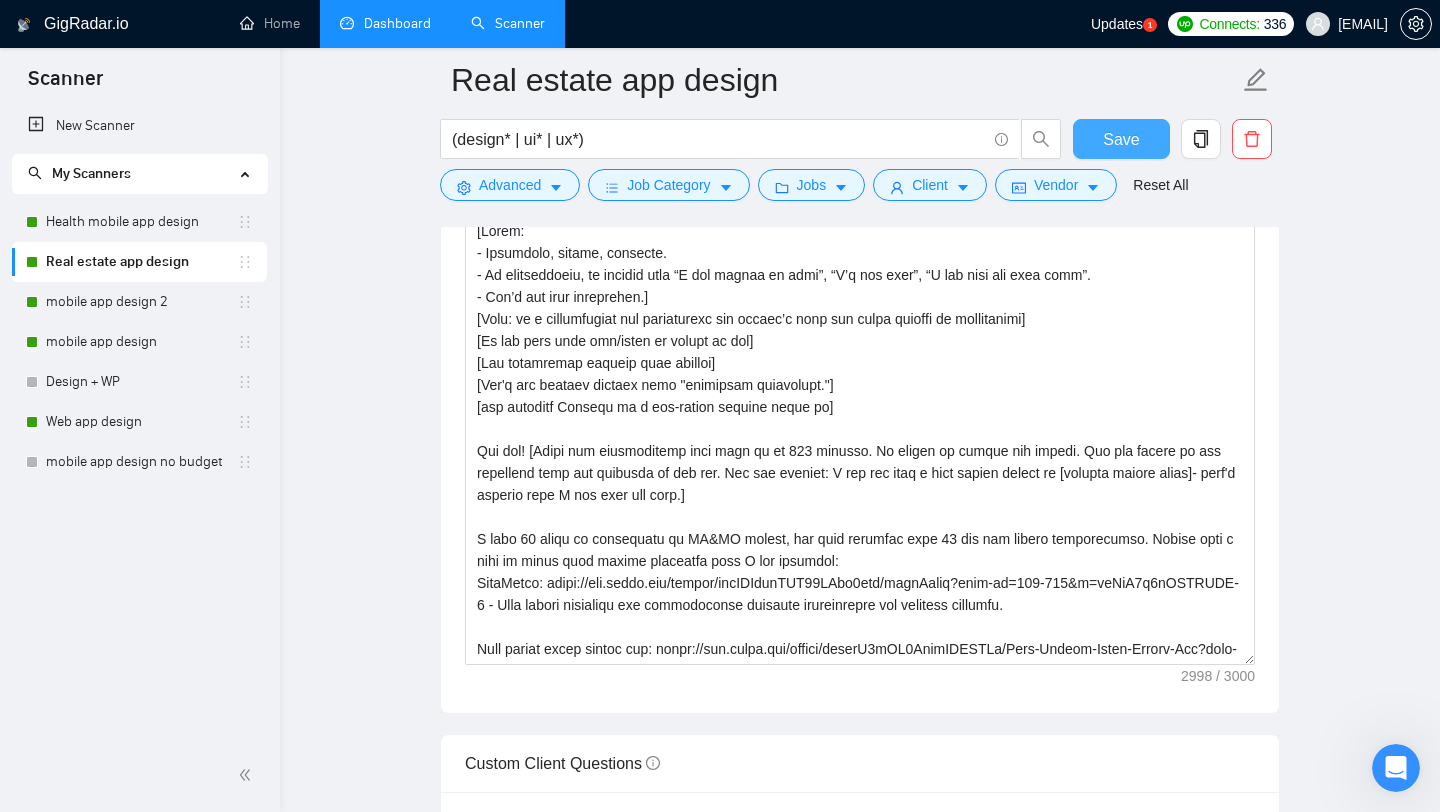 click on "Save" at bounding box center (1121, 139) 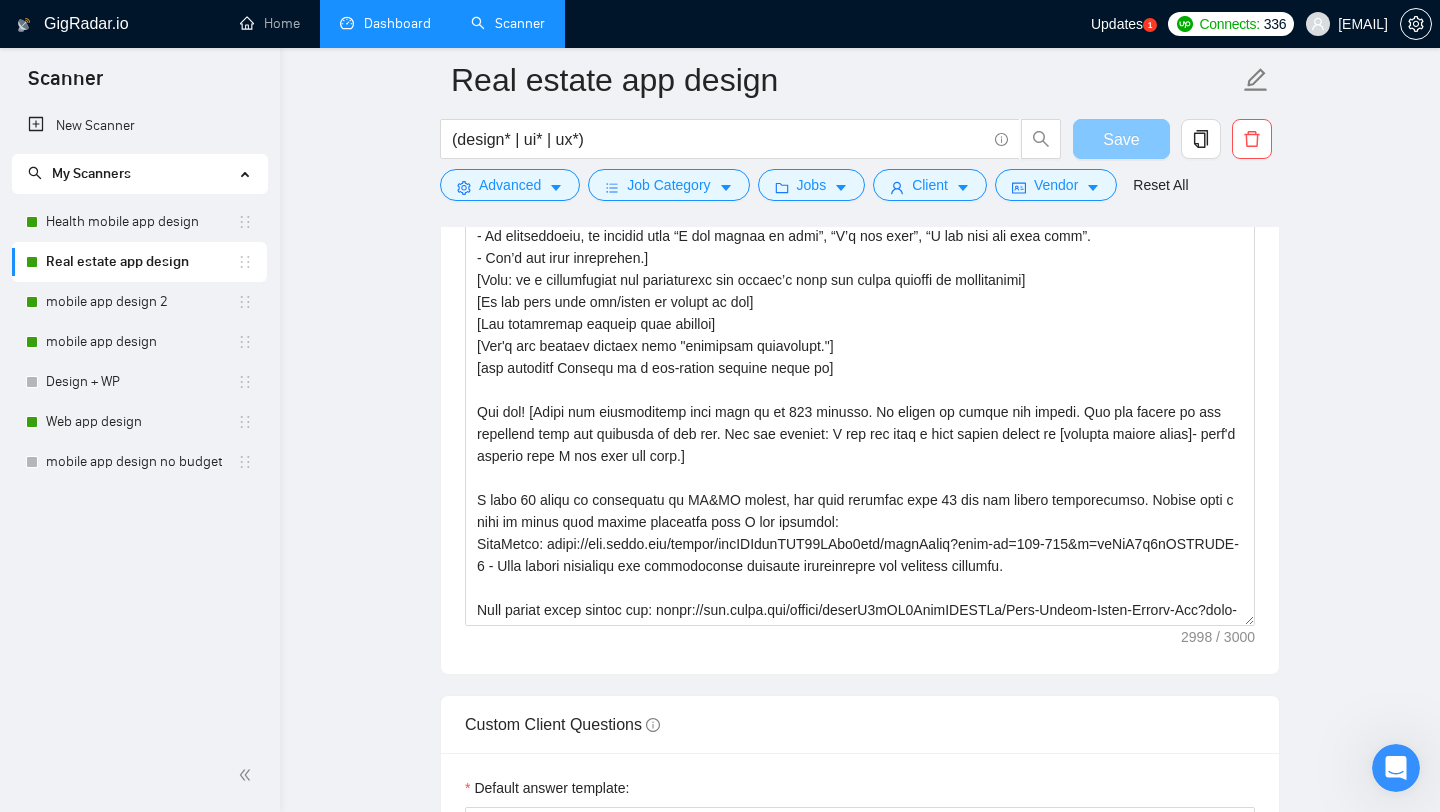 type 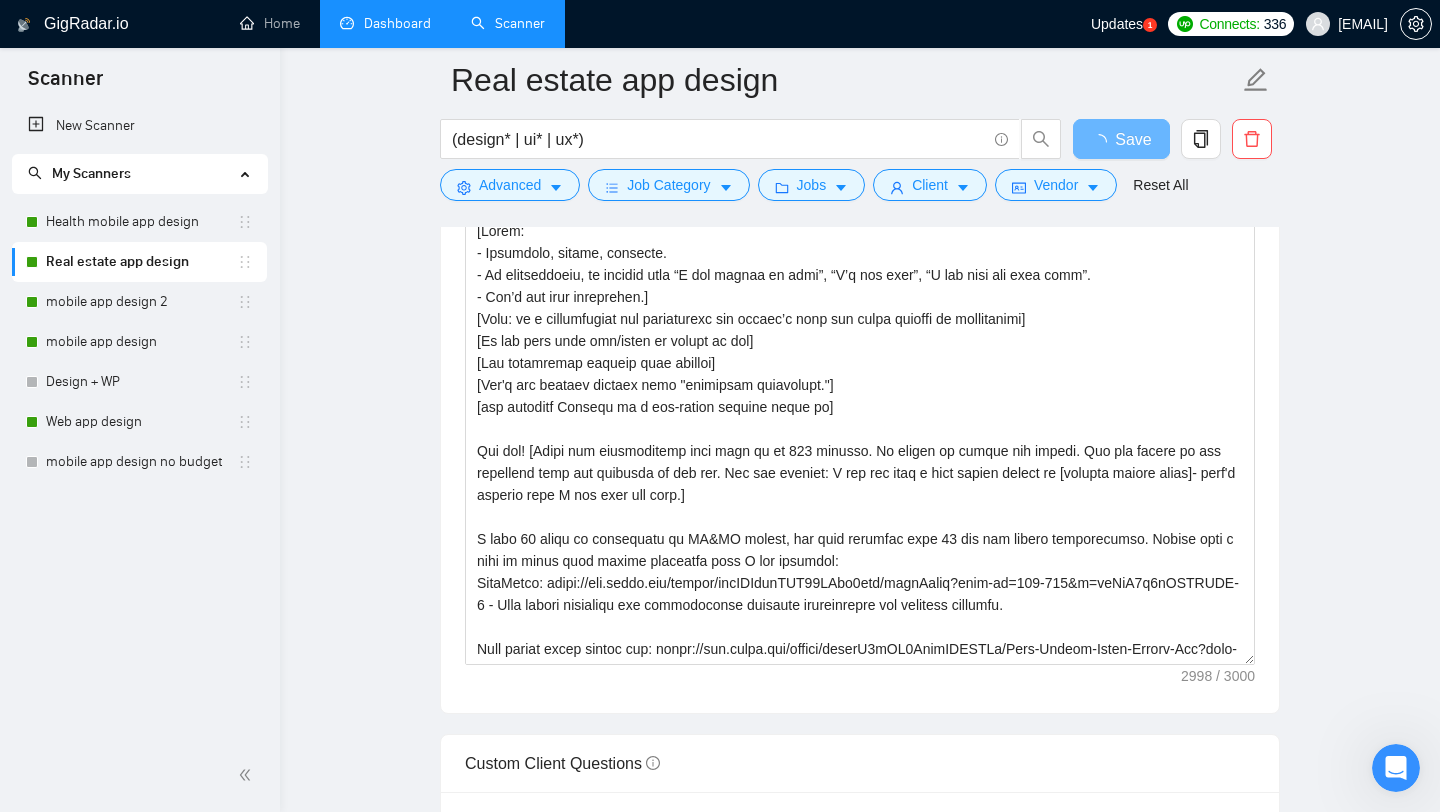 click on "Dashboard" at bounding box center [385, 23] 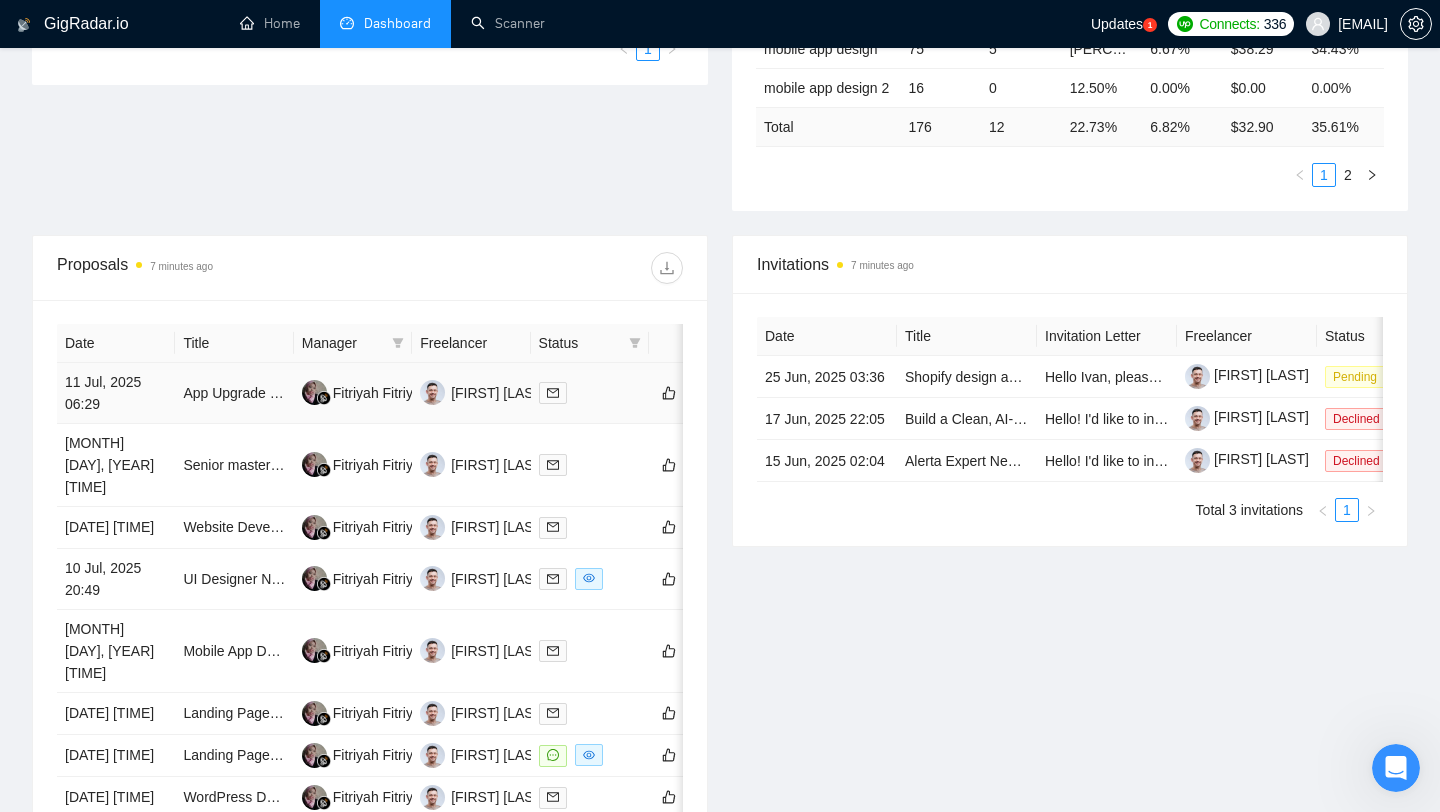 scroll, scrollTop: 585, scrollLeft: 0, axis: vertical 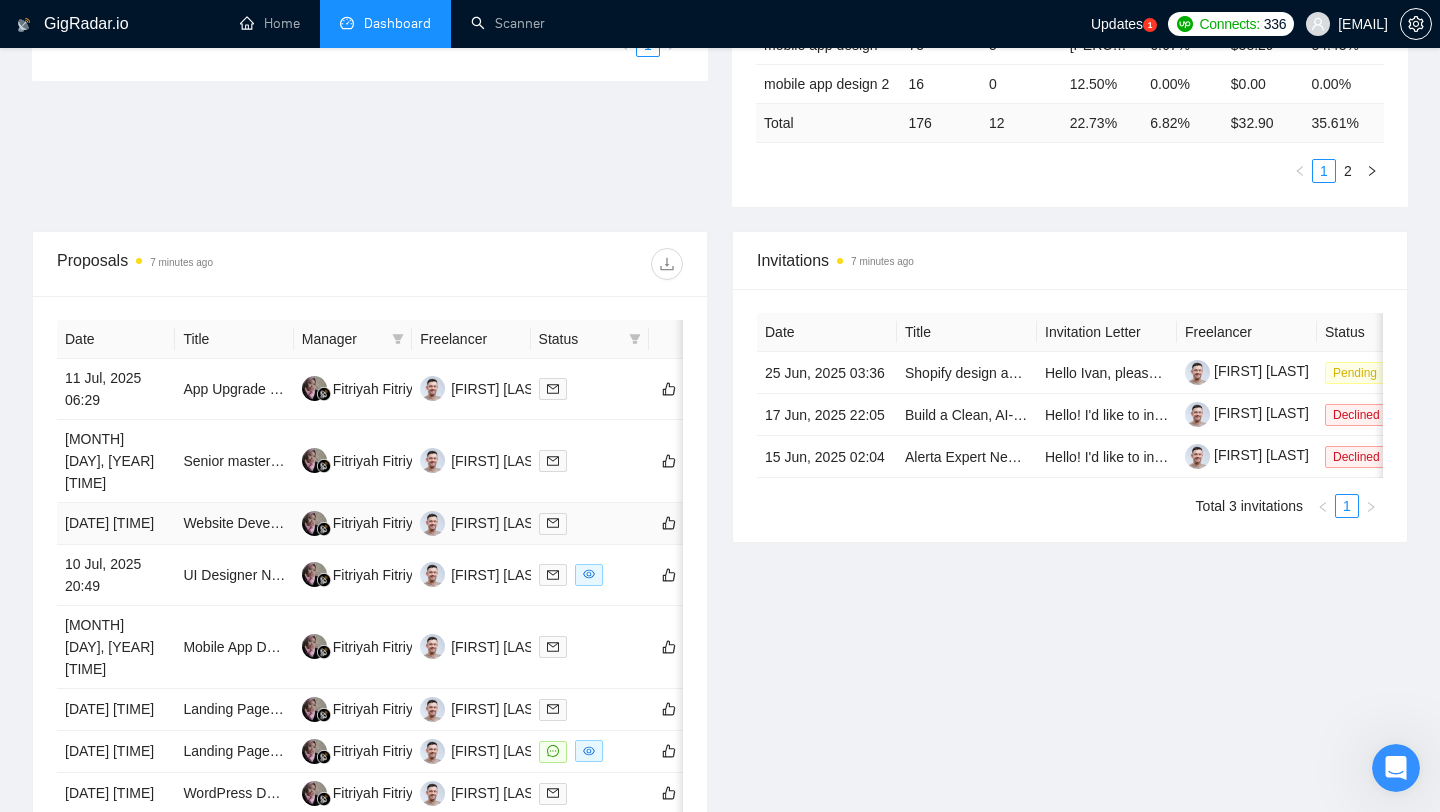 click on "Website Development for Estate Agents Company" at bounding box center (234, 524) 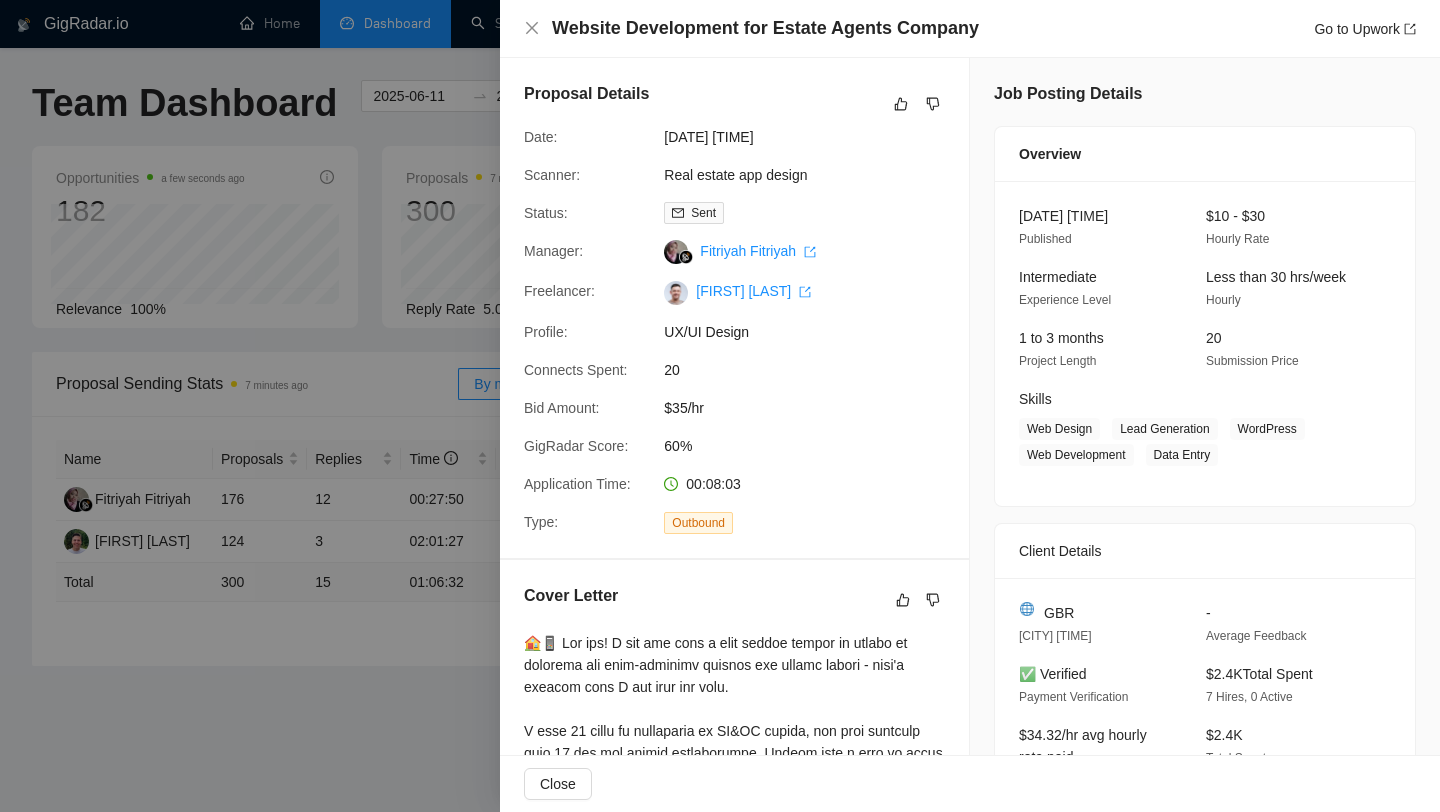 scroll, scrollTop: 585, scrollLeft: 0, axis: vertical 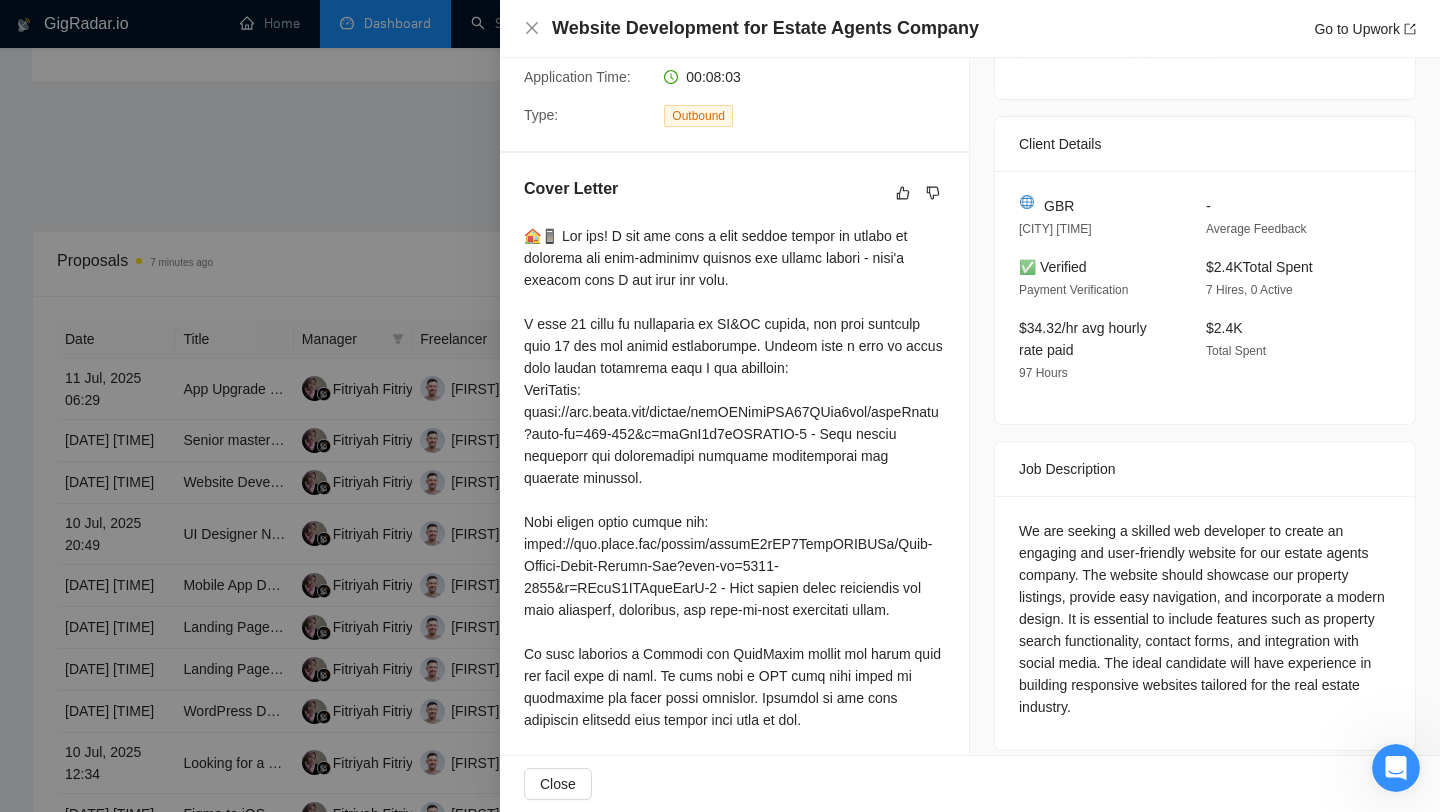 click at bounding box center (720, 406) 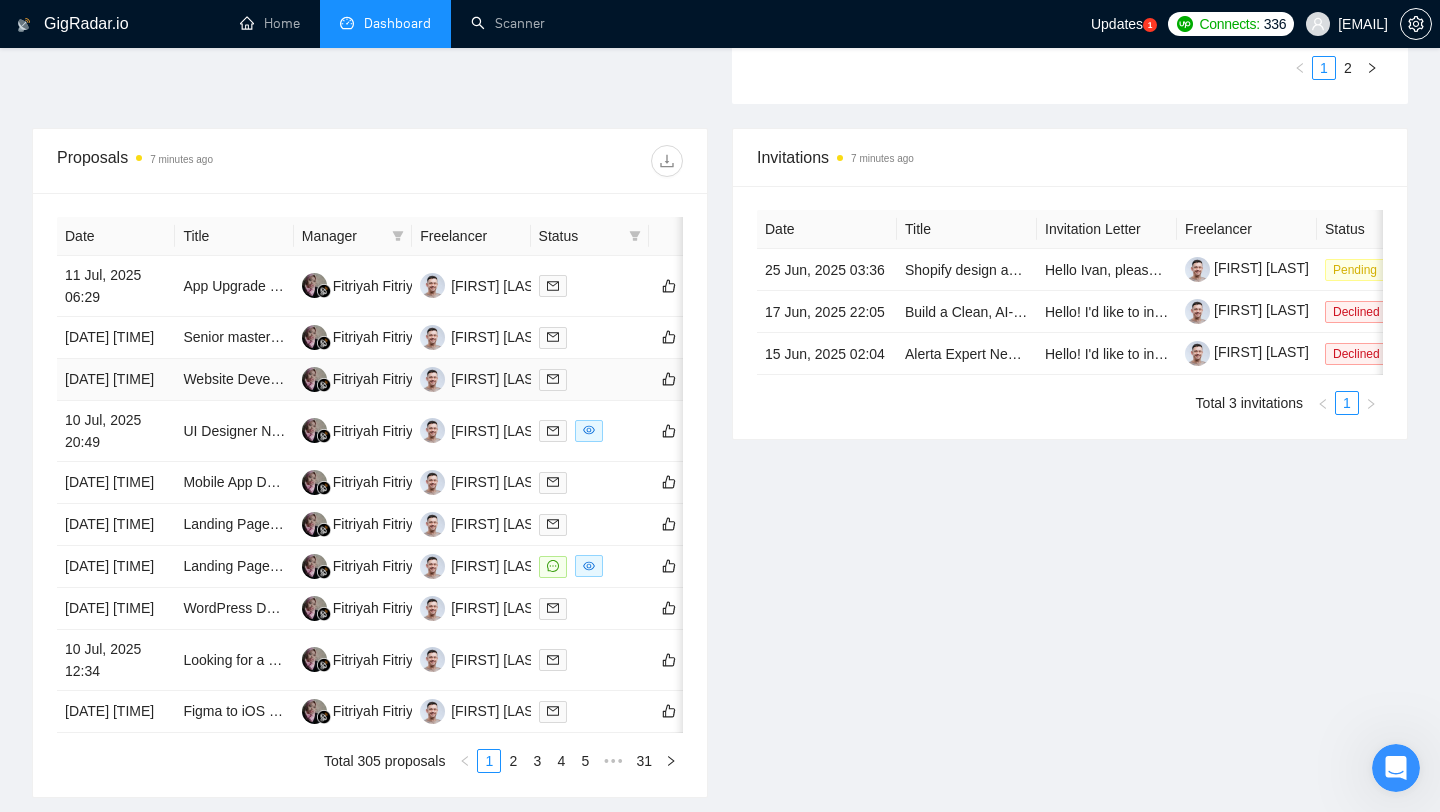 scroll, scrollTop: 690, scrollLeft: 0, axis: vertical 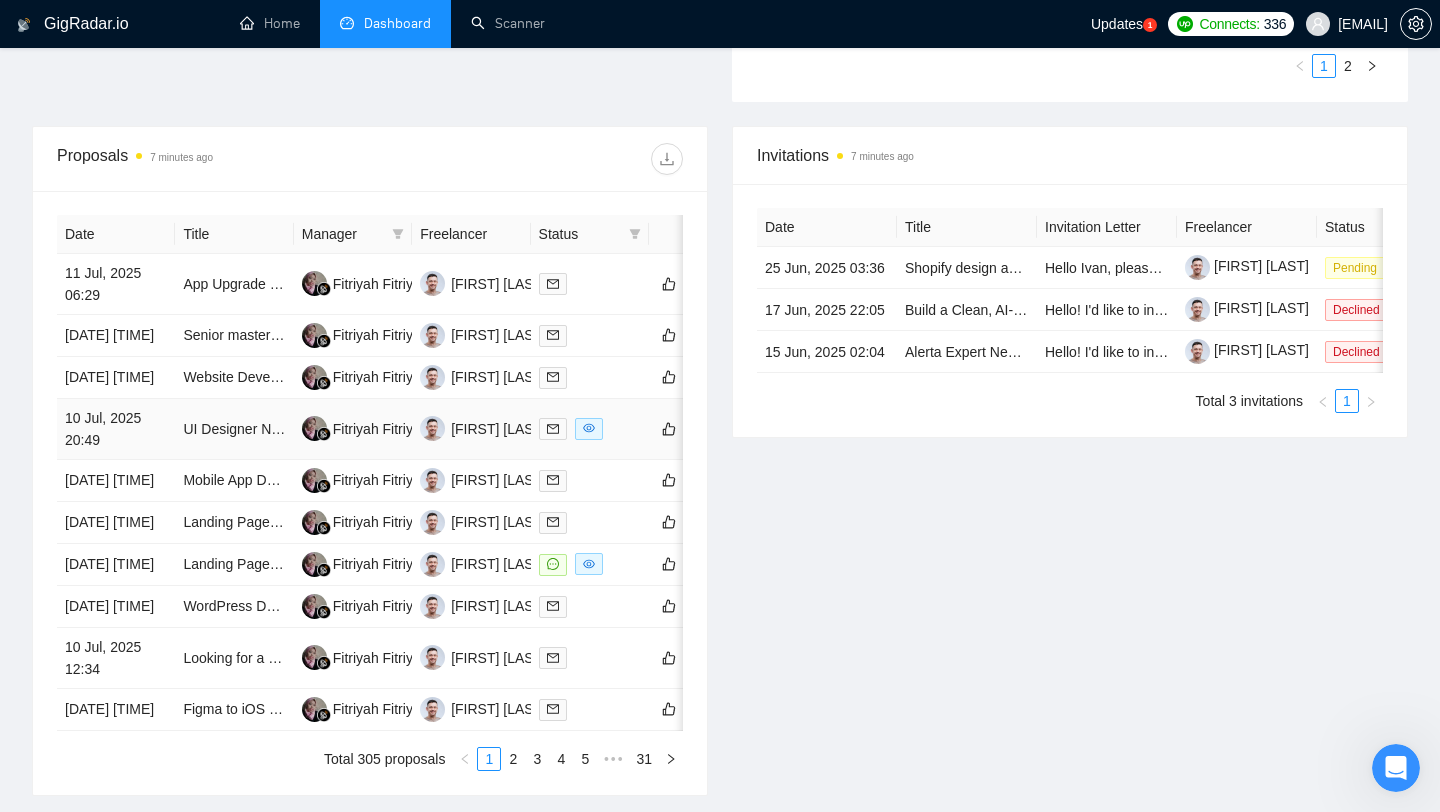 click on "UI Designer Needed for Travel Agent Platform" at bounding box center [234, 429] 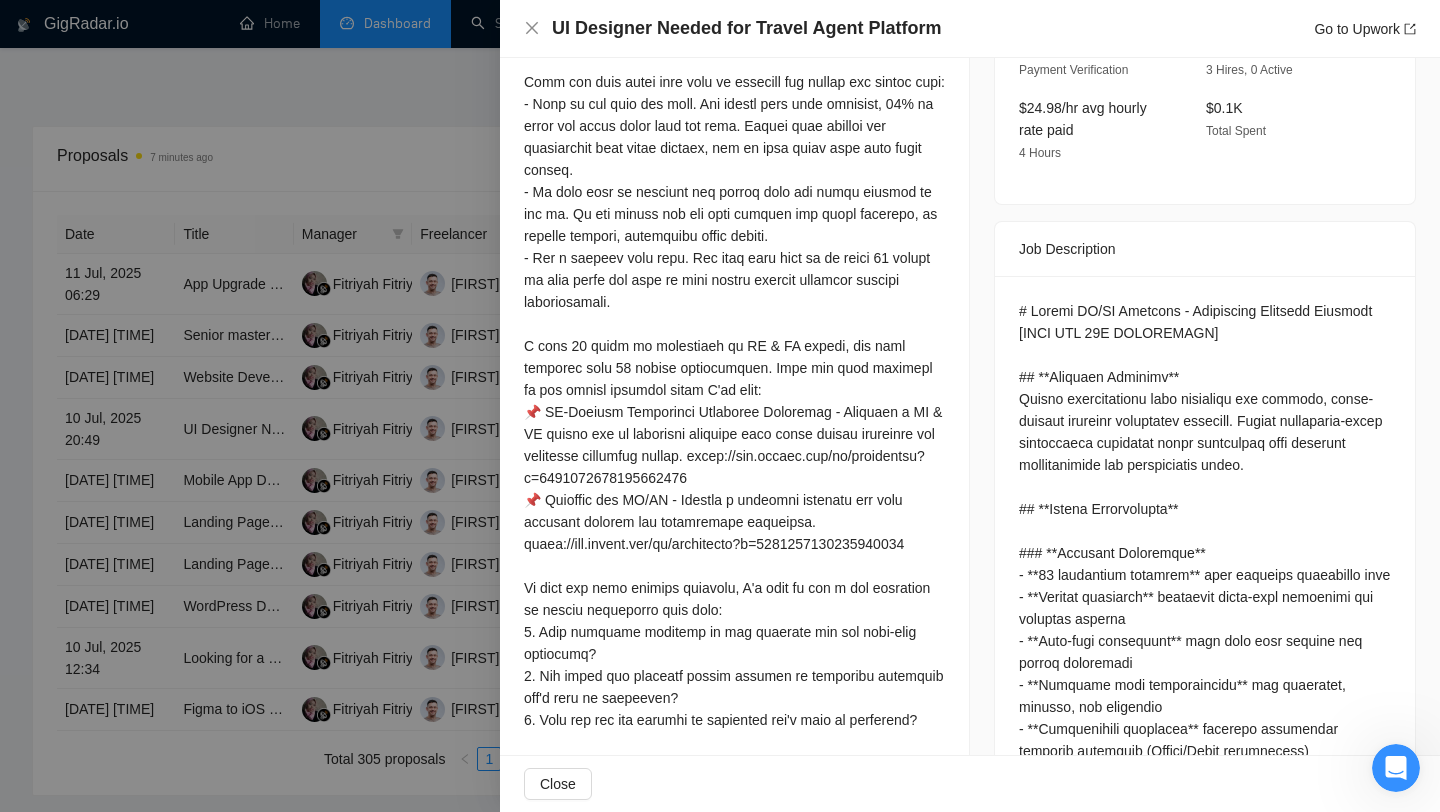 scroll, scrollTop: 625, scrollLeft: 0, axis: vertical 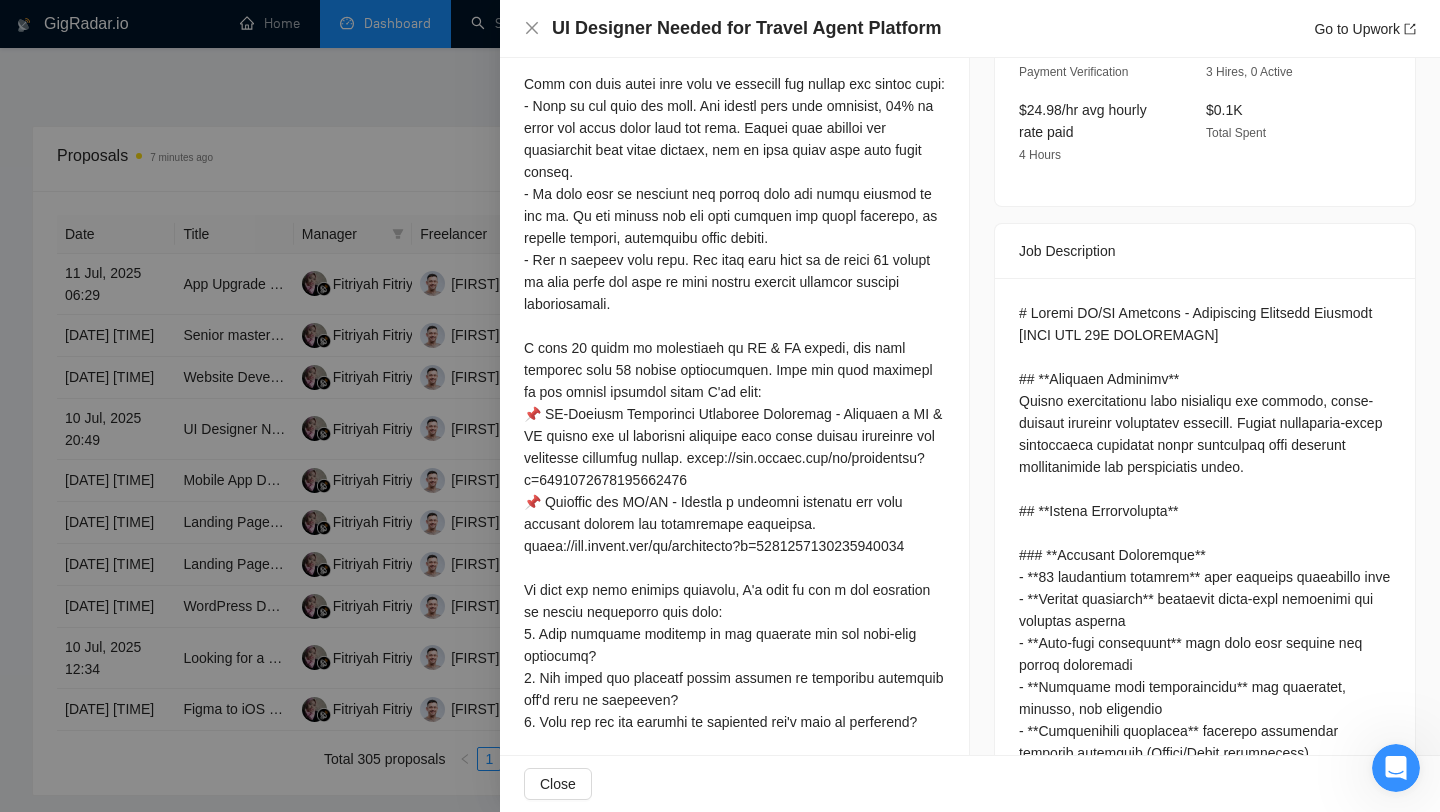 click at bounding box center [720, 406] 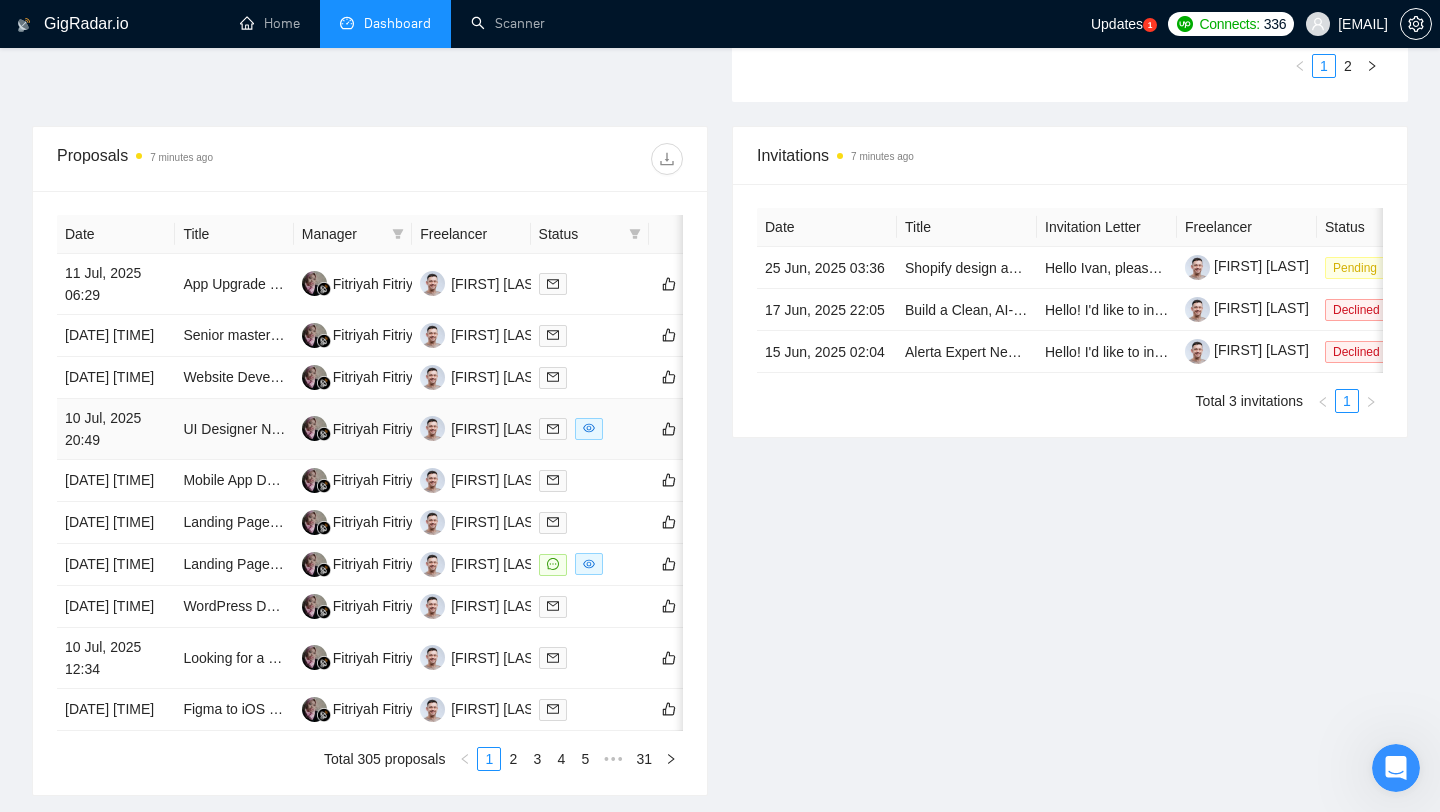 click on "UI Designer Needed for Travel Agent Platform" at bounding box center [234, 429] 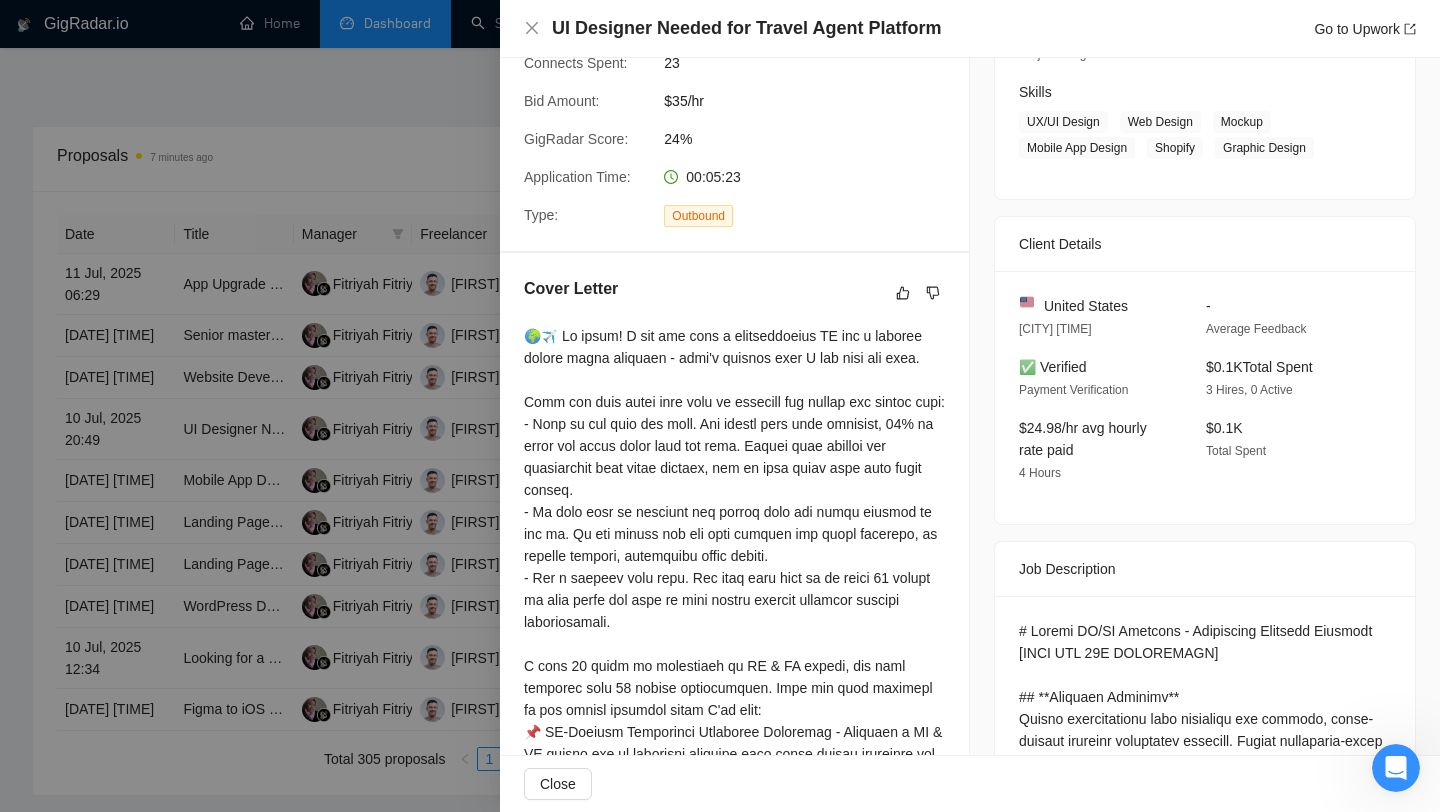 scroll, scrollTop: 0, scrollLeft: 0, axis: both 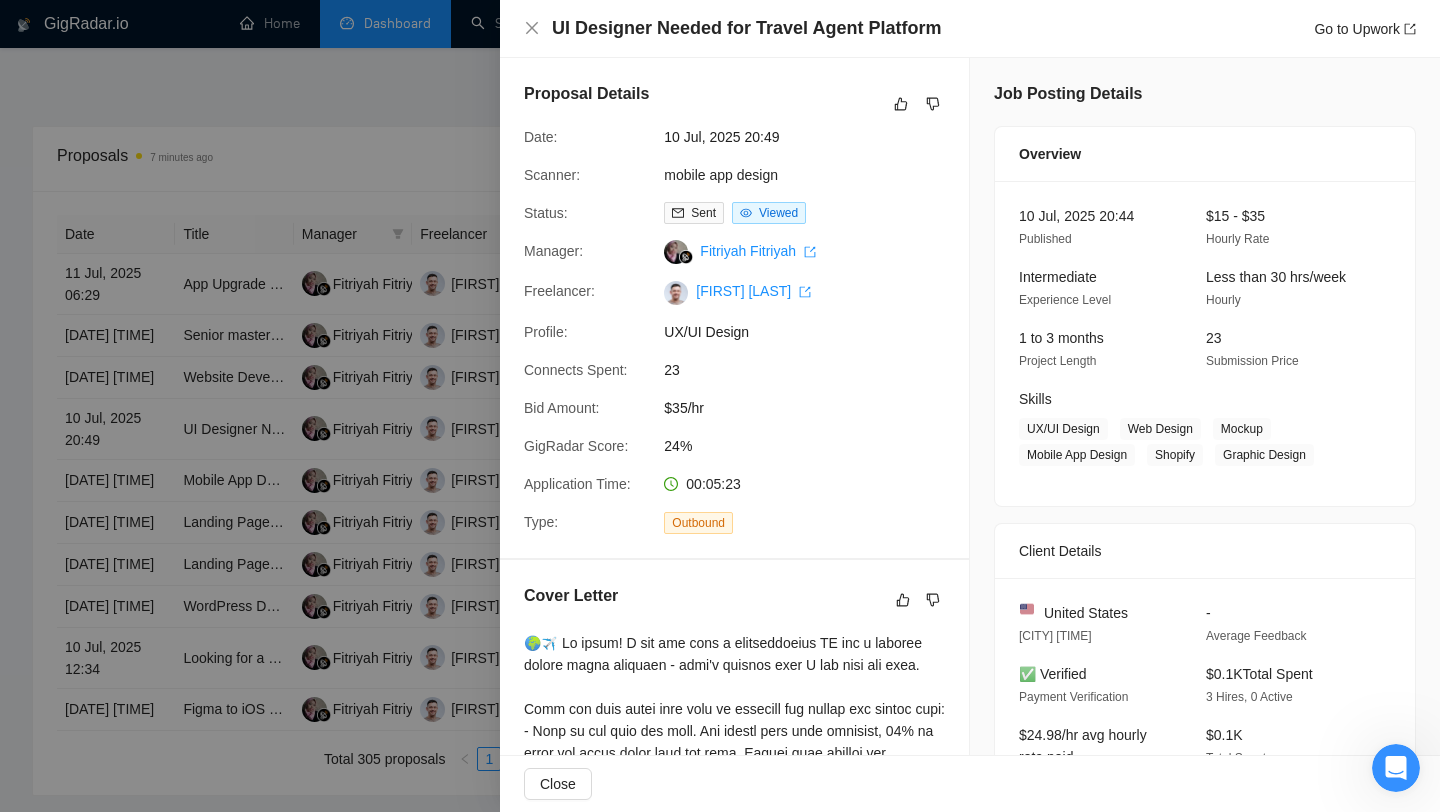 click at bounding box center [720, 406] 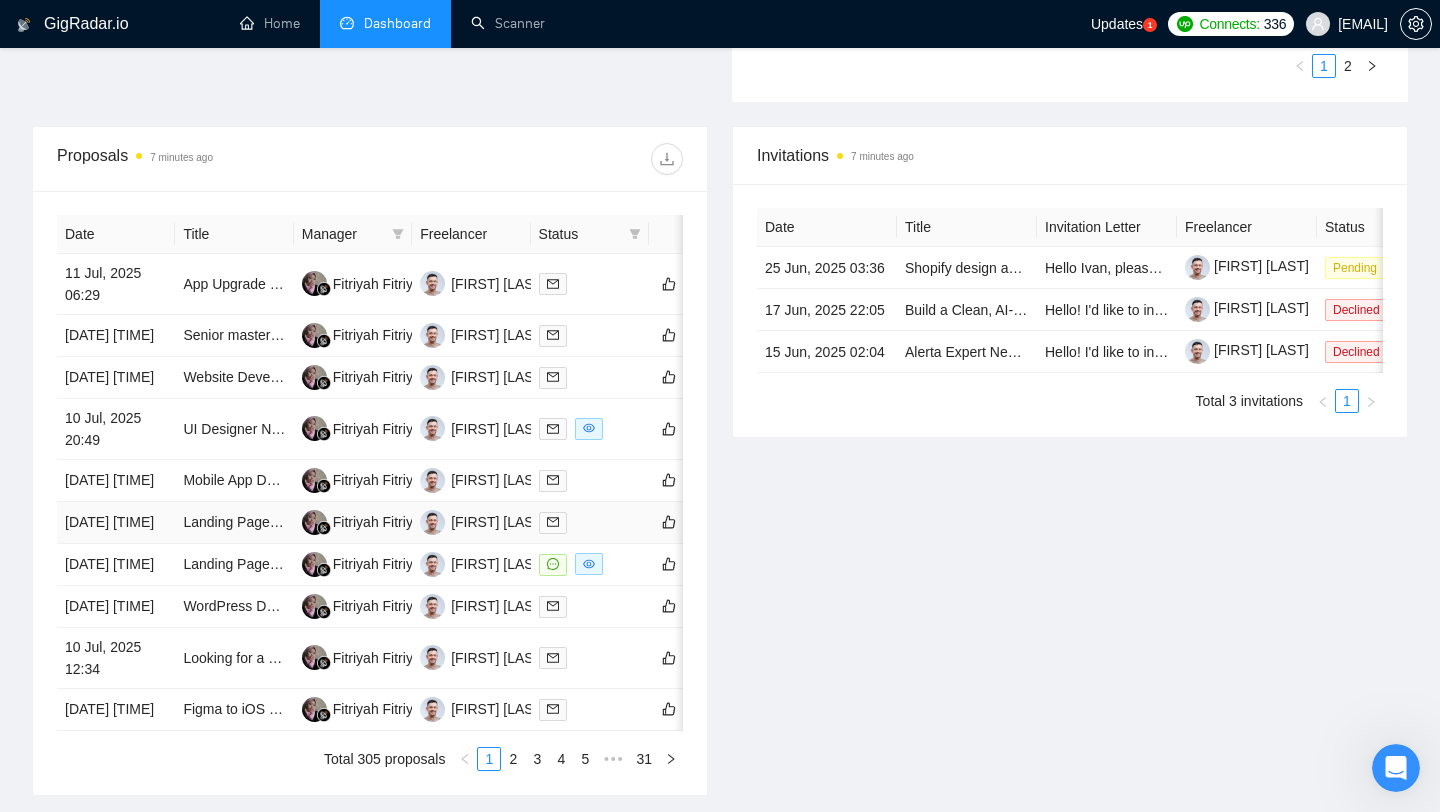 click on "Landing Page Designer Needed for Local Business Website (WordPress)" at bounding box center (234, 523) 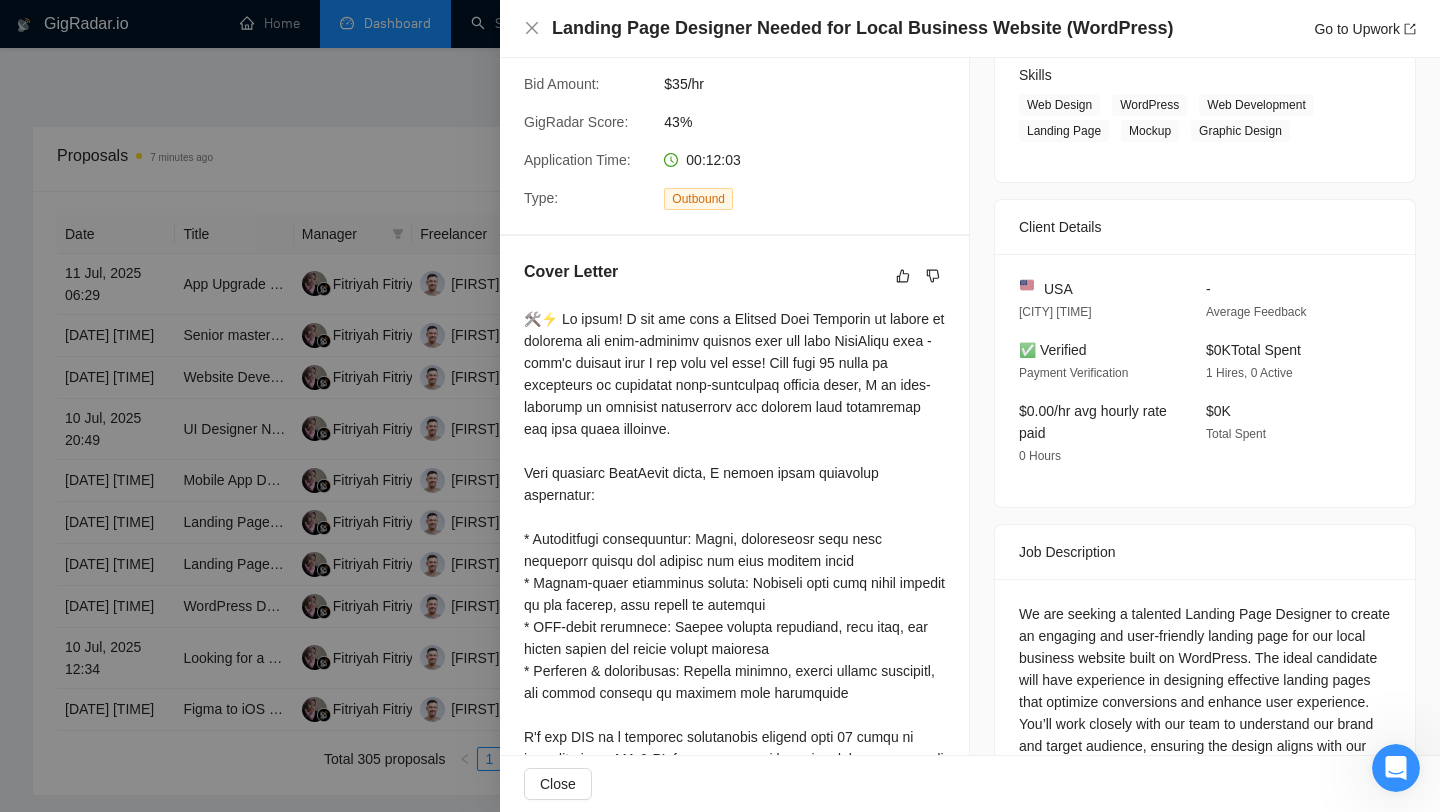 scroll, scrollTop: 526, scrollLeft: 0, axis: vertical 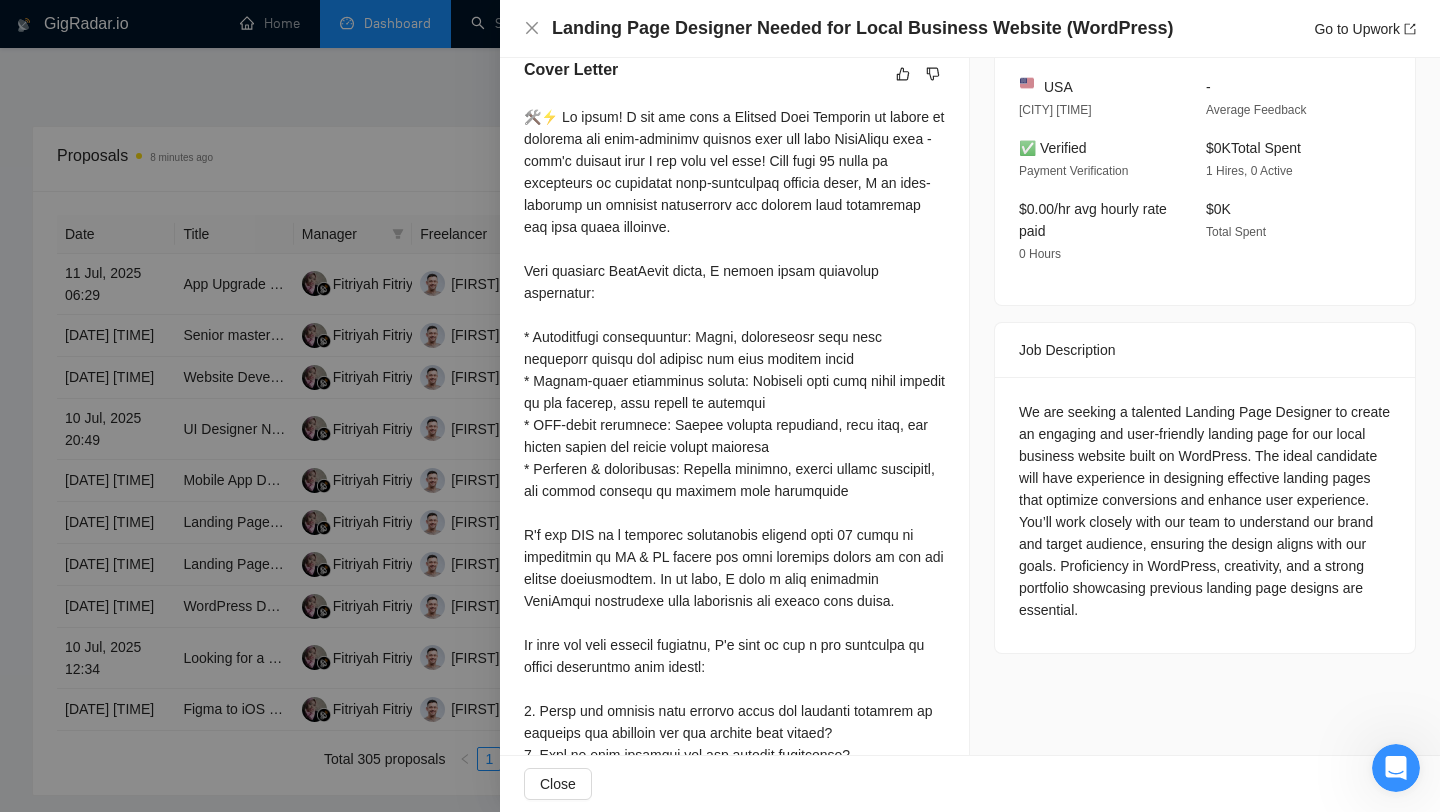 click at bounding box center [720, 406] 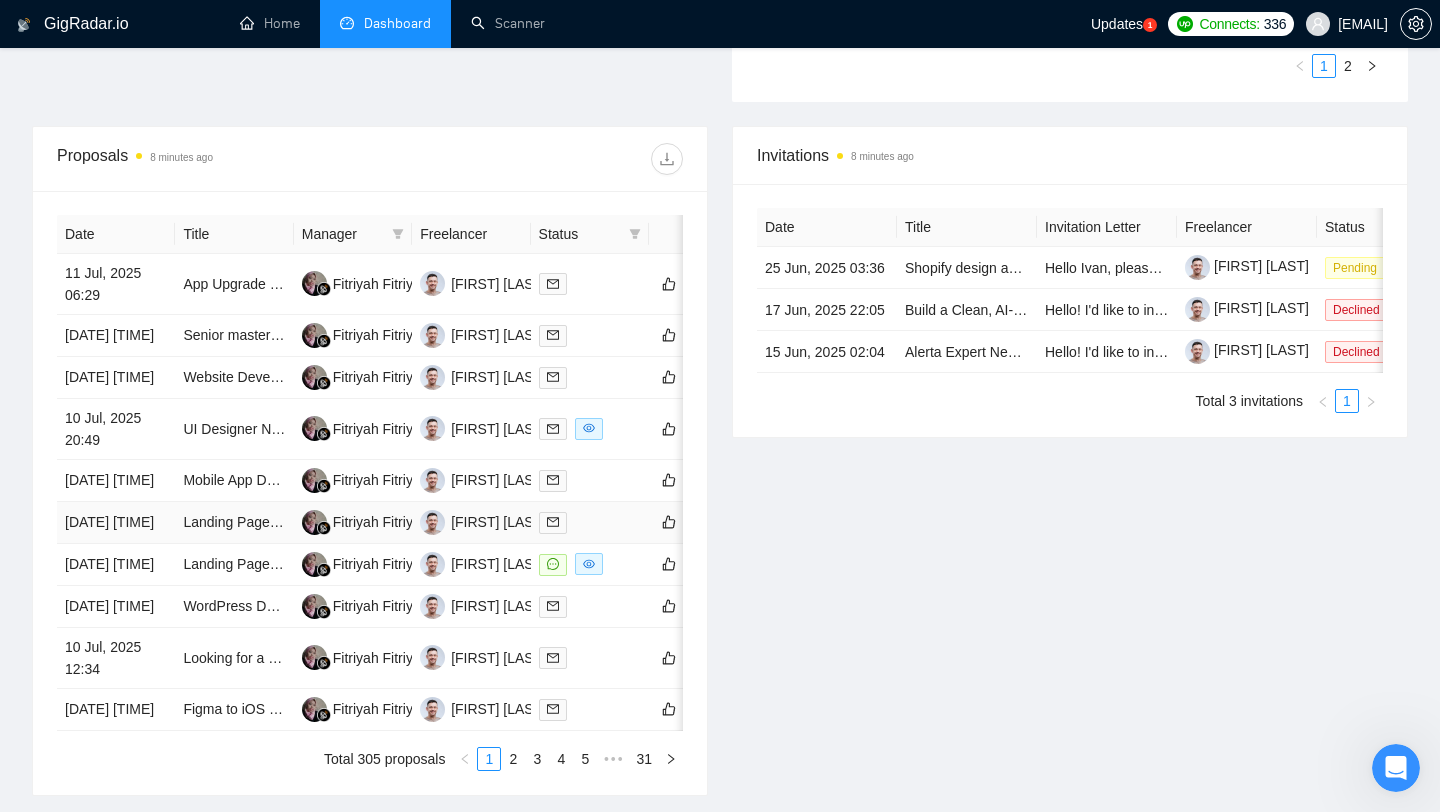 click on "Landing Page Designer Needed for Local Business Website (WordPress)" at bounding box center [234, 523] 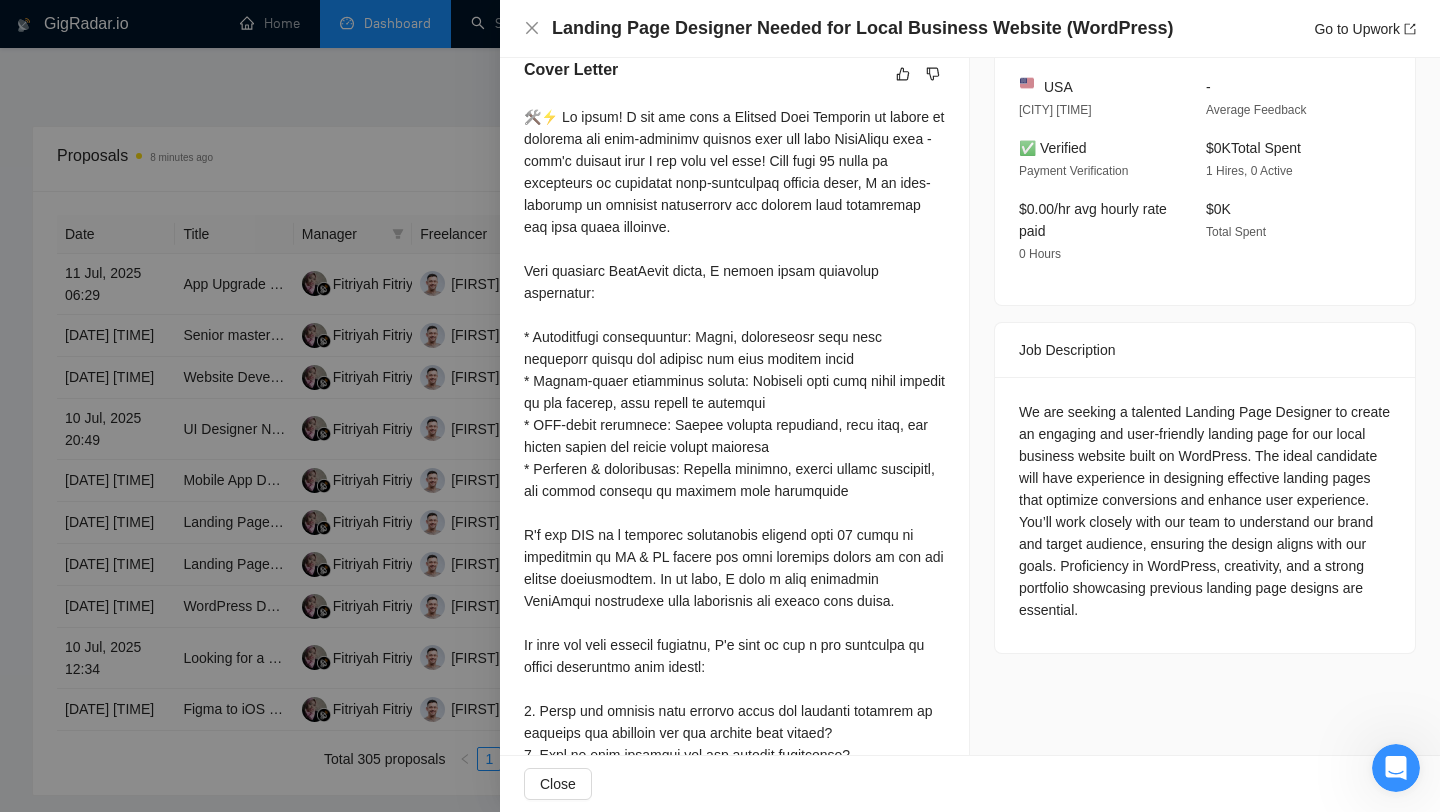 click at bounding box center [734, 634] 